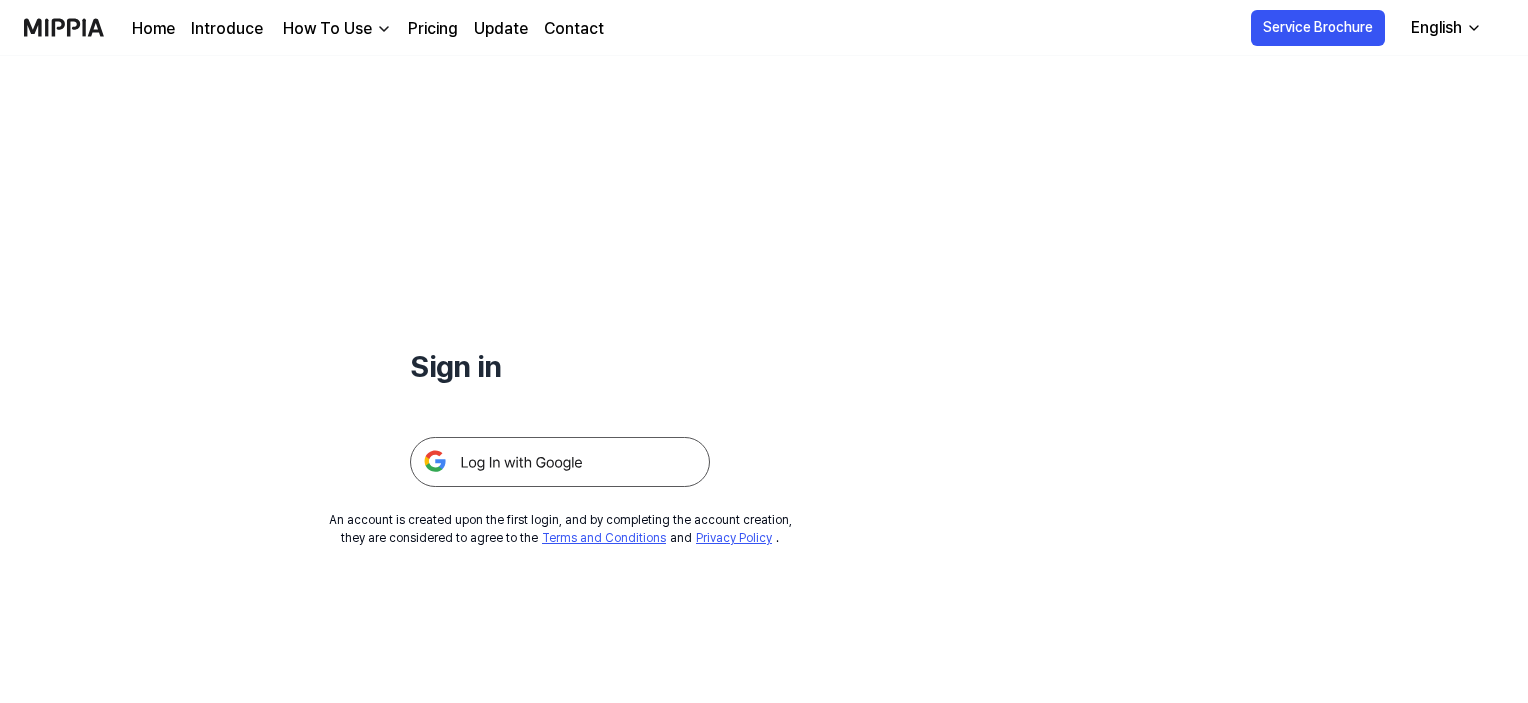 scroll, scrollTop: 0, scrollLeft: 0, axis: both 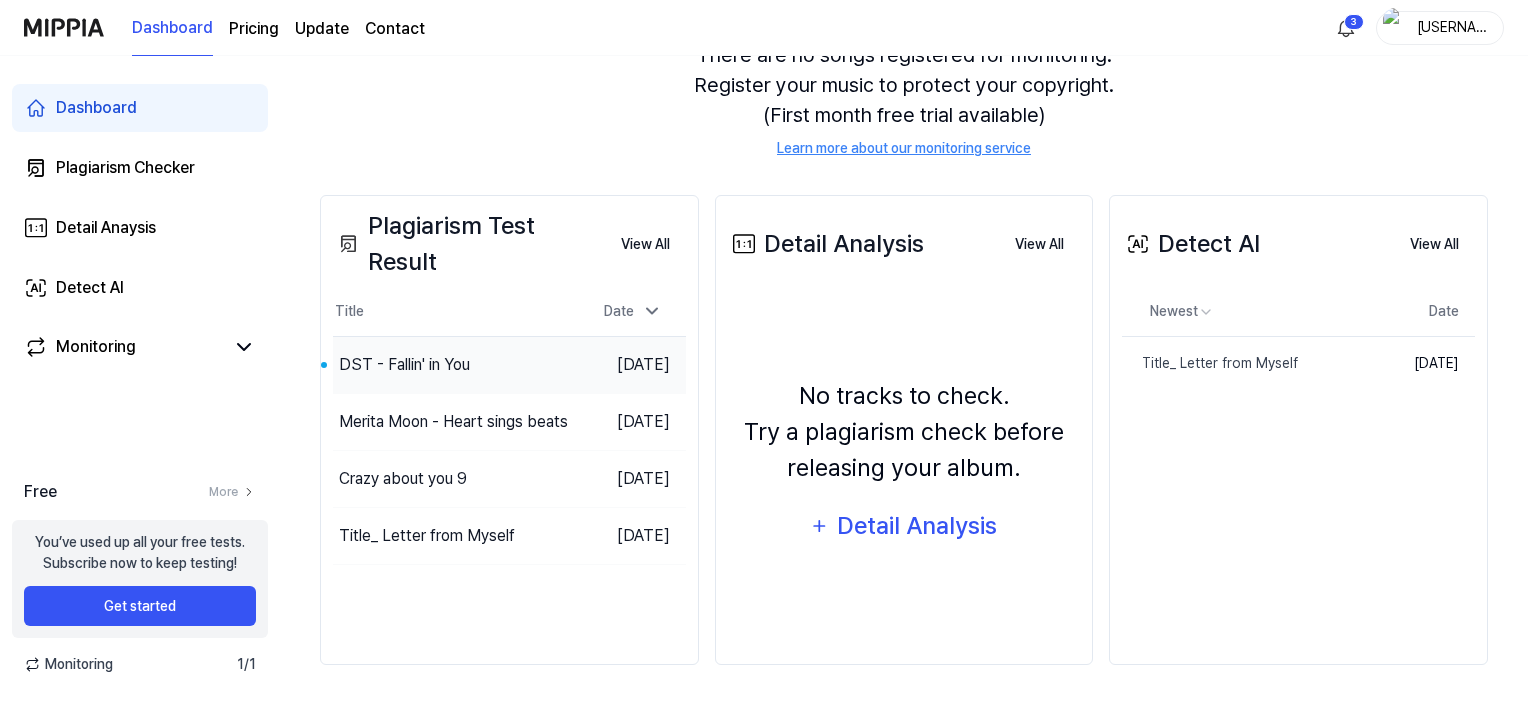 click on "DST  - Fallin' in You" at bounding box center (456, 365) 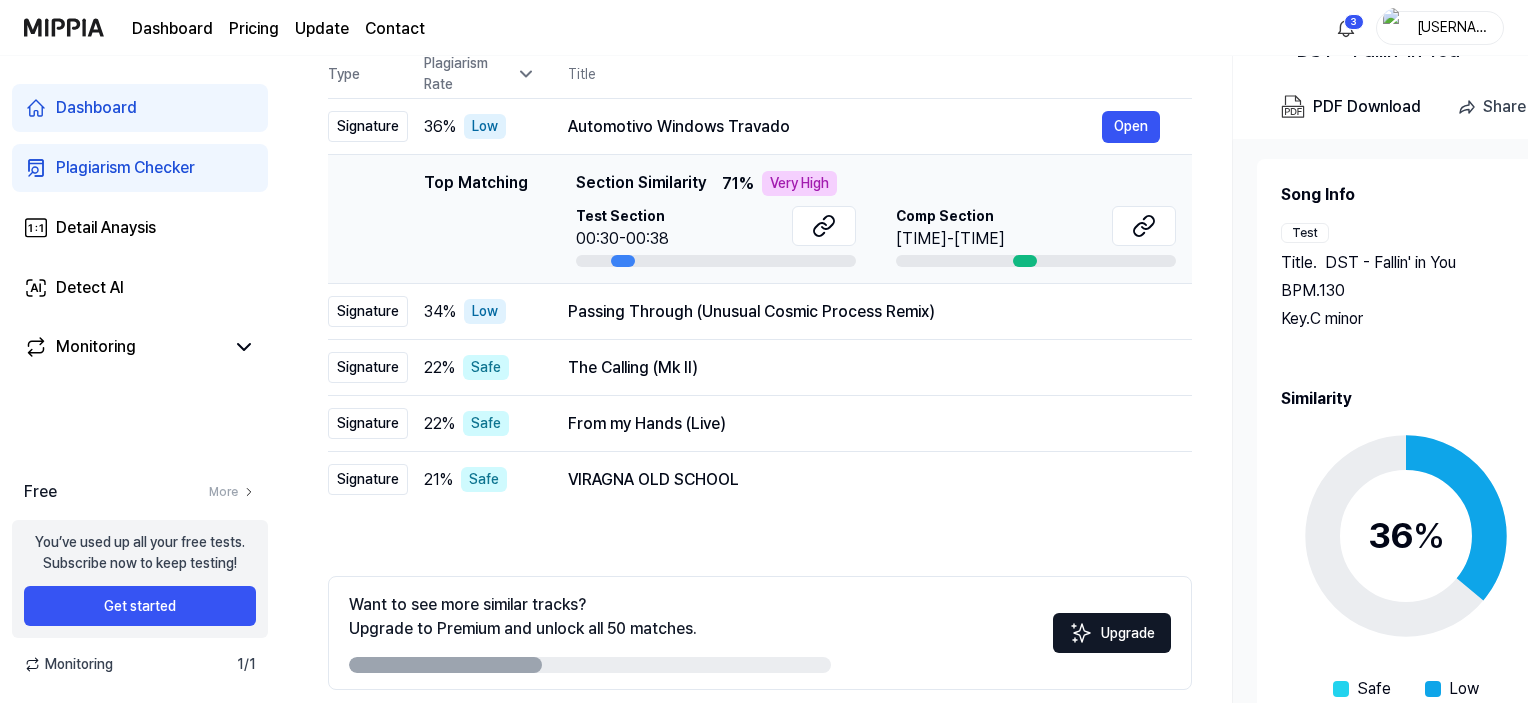 scroll, scrollTop: 304, scrollLeft: 0, axis: vertical 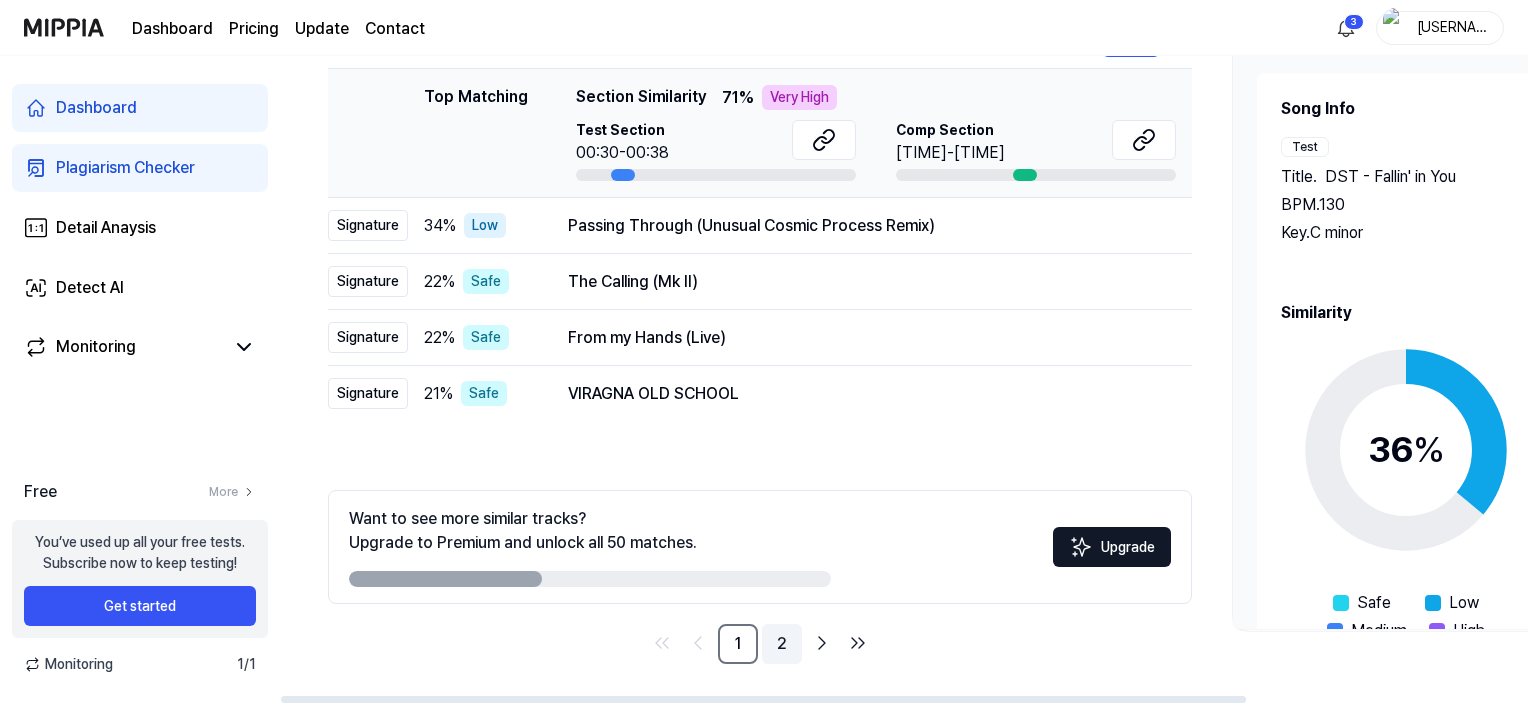 click on "2" at bounding box center (782, 644) 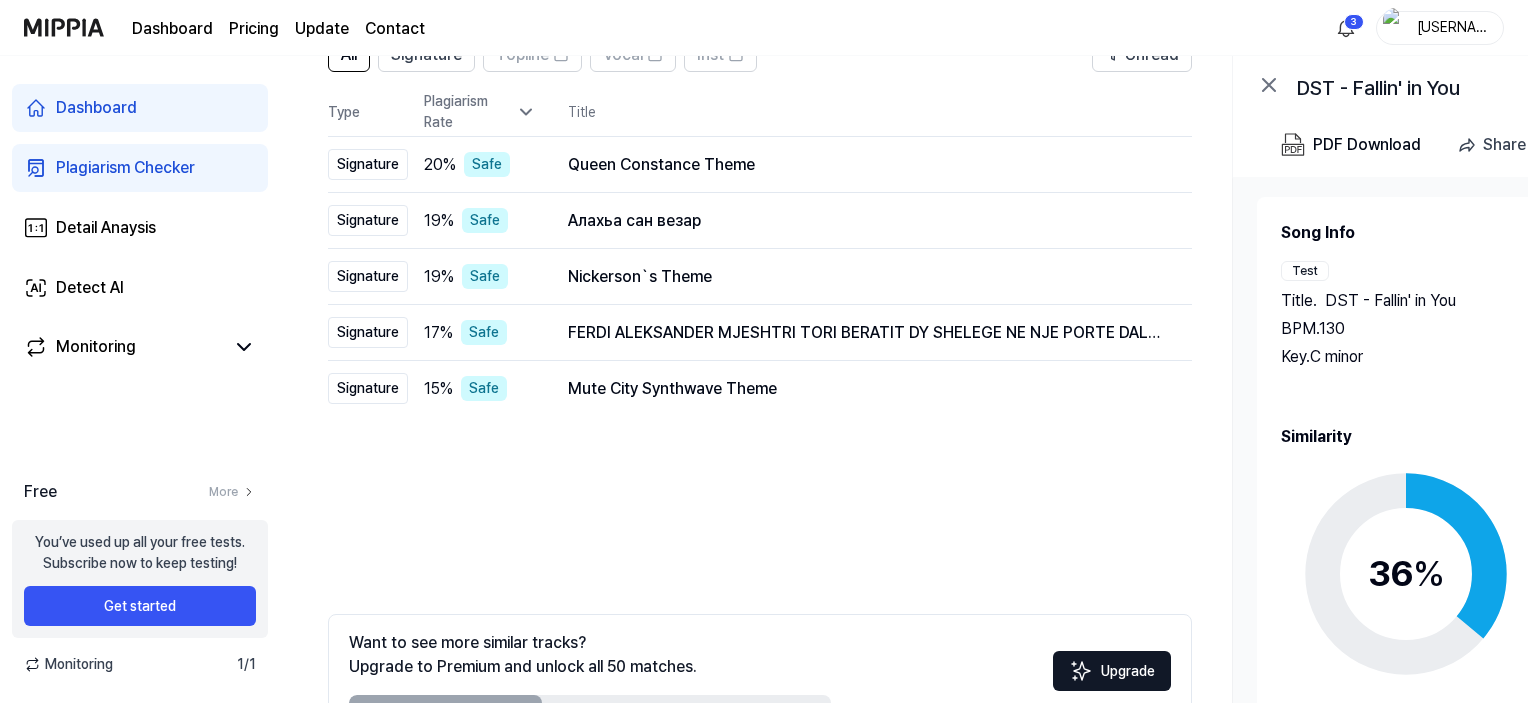 scroll, scrollTop: 304, scrollLeft: 0, axis: vertical 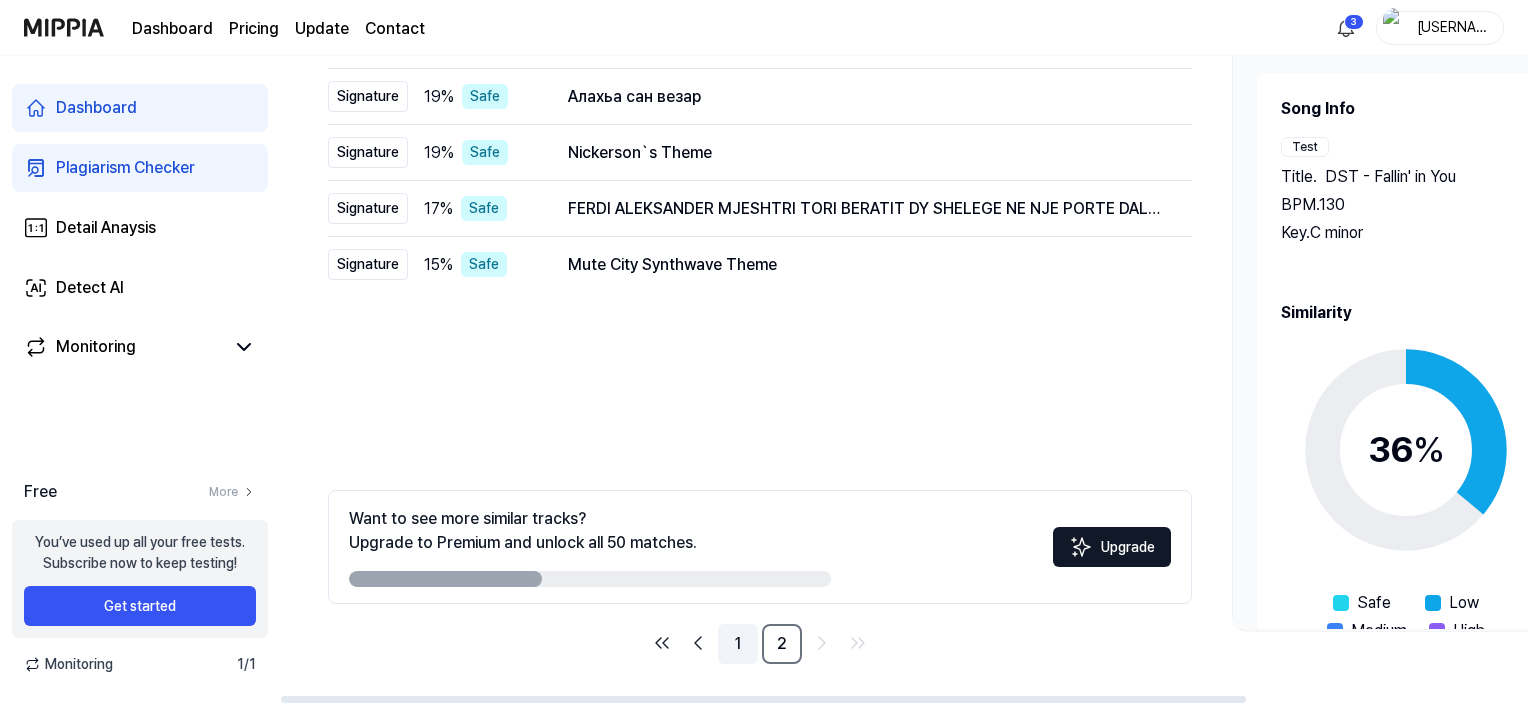 click on "1" at bounding box center (738, 644) 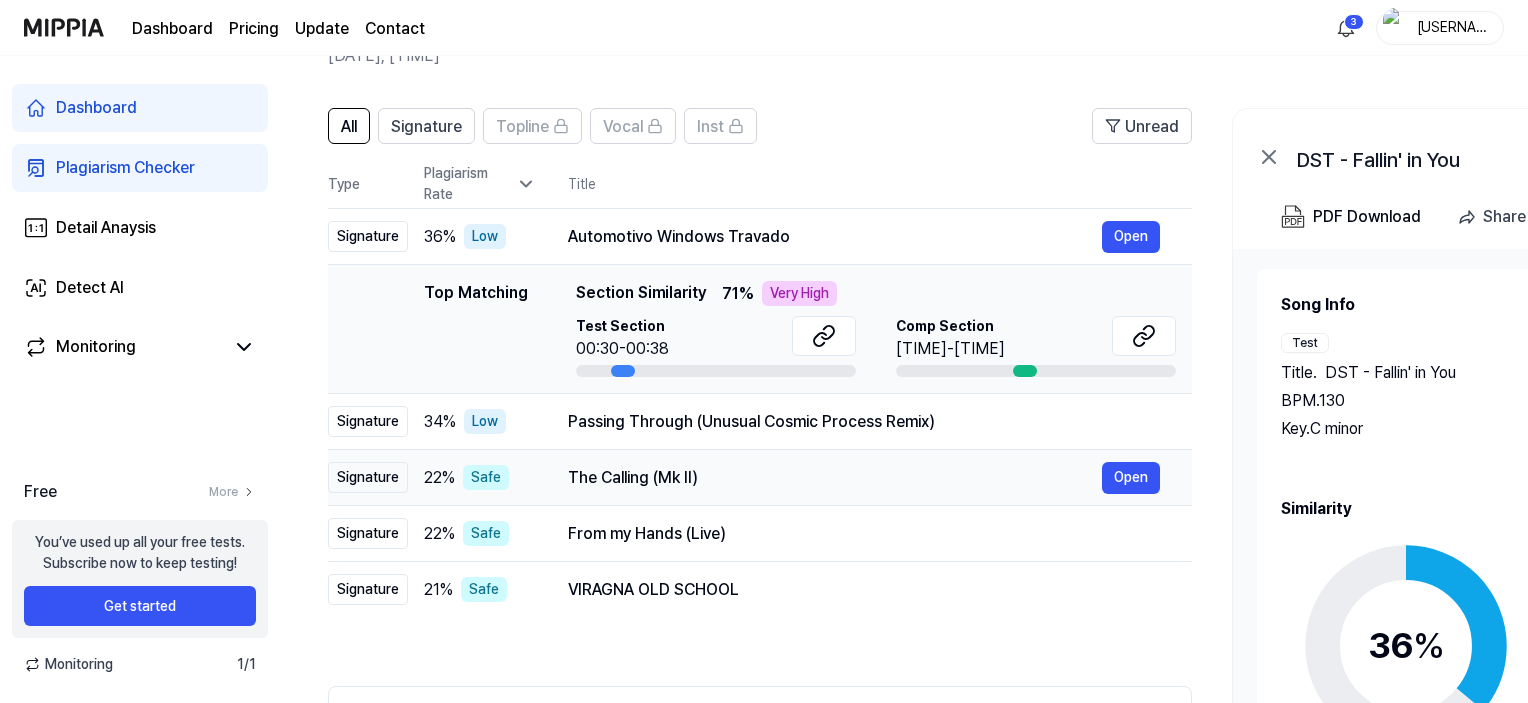 scroll, scrollTop: 104, scrollLeft: 0, axis: vertical 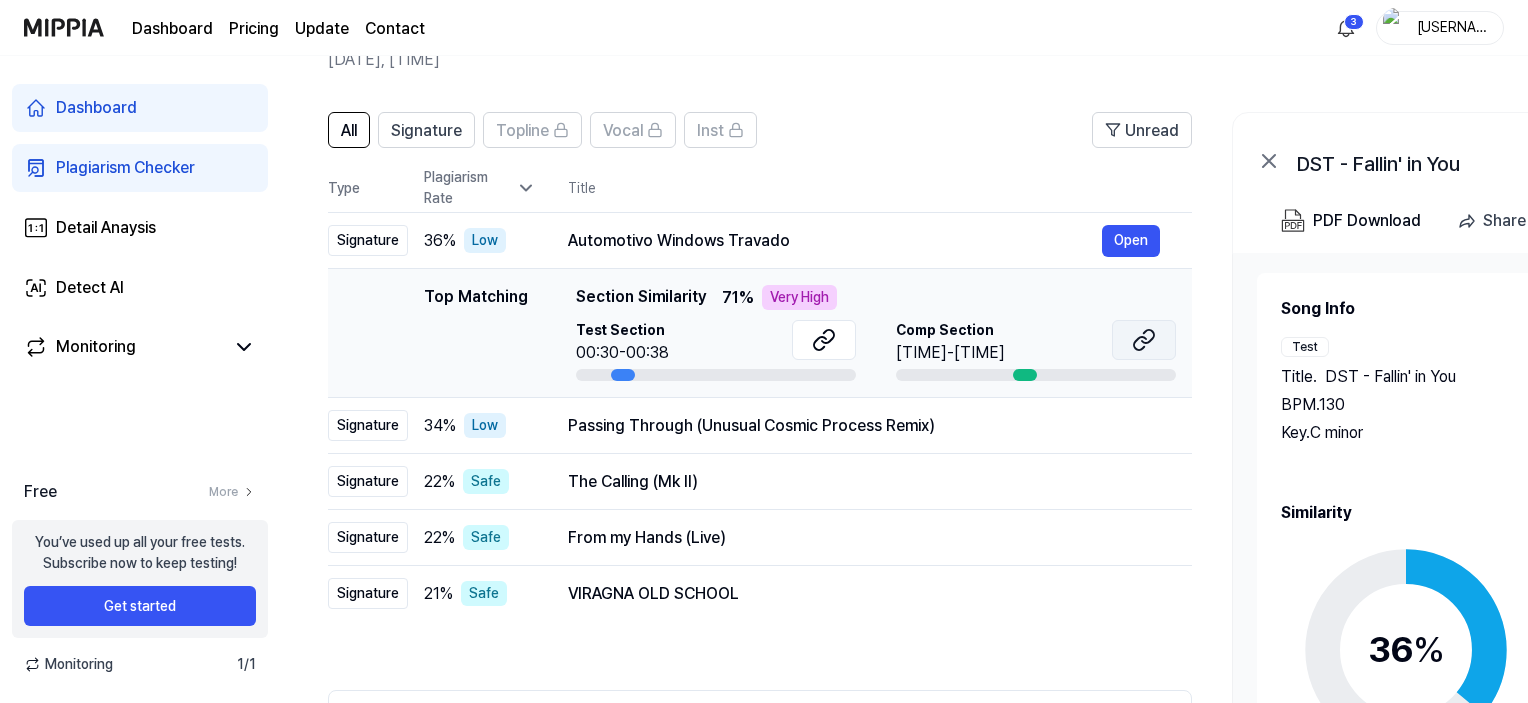 click 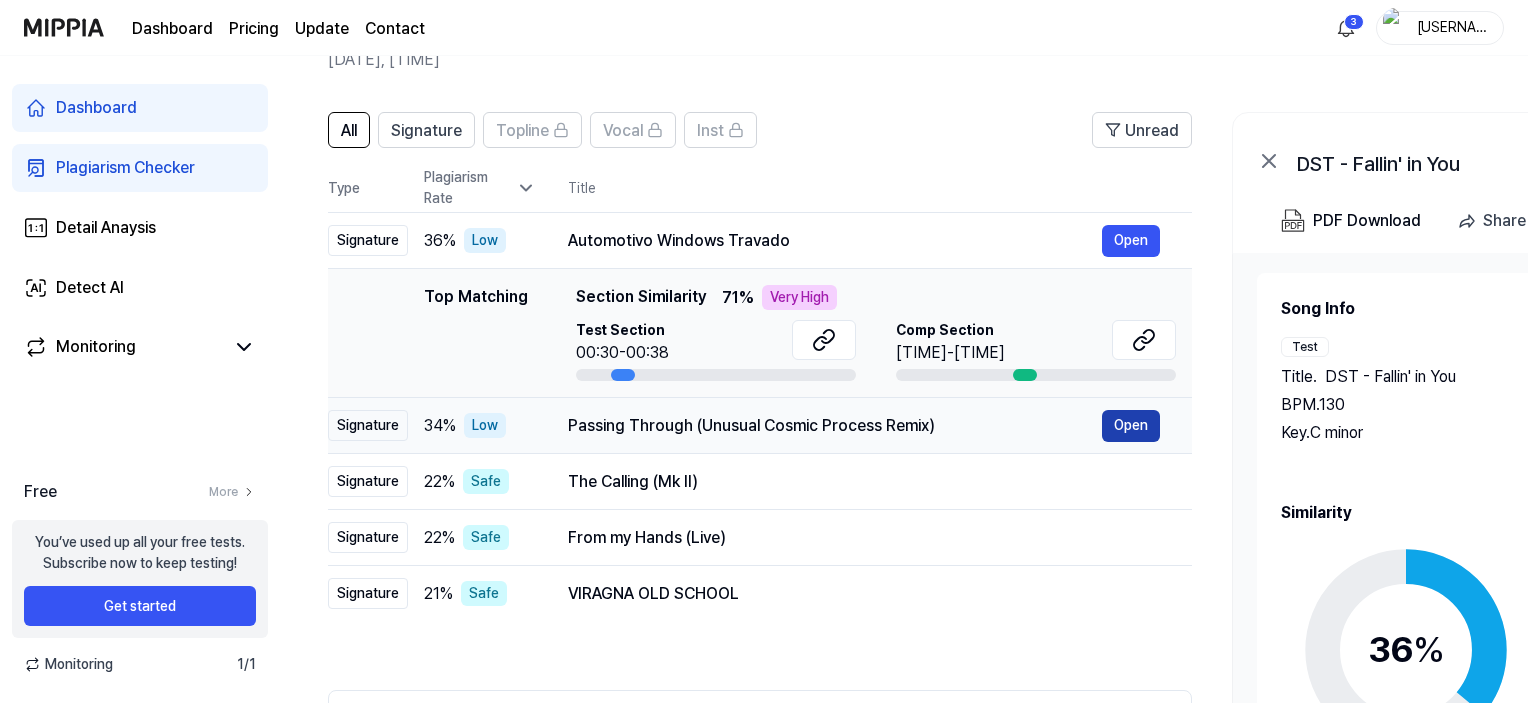 click on "Open" at bounding box center [1131, 426] 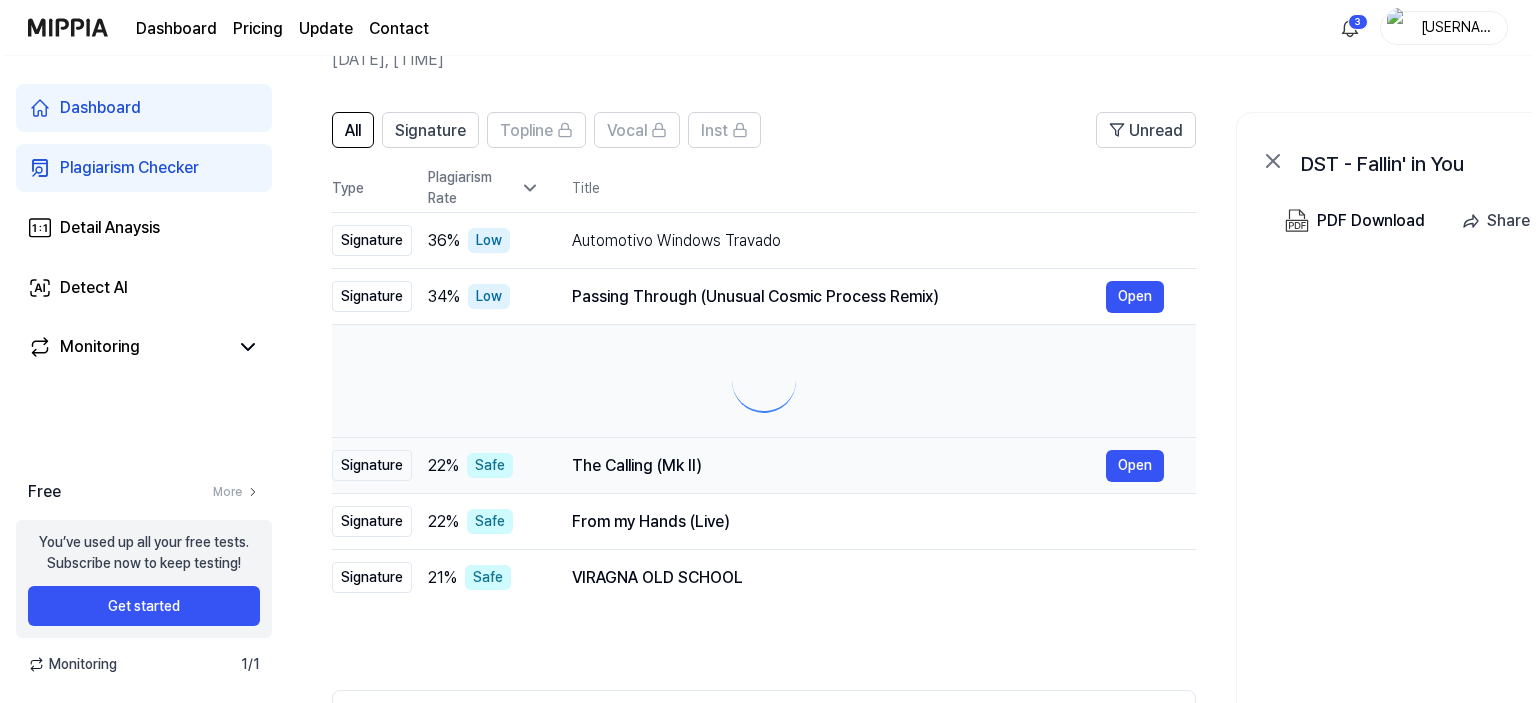 scroll, scrollTop: 0, scrollLeft: 0, axis: both 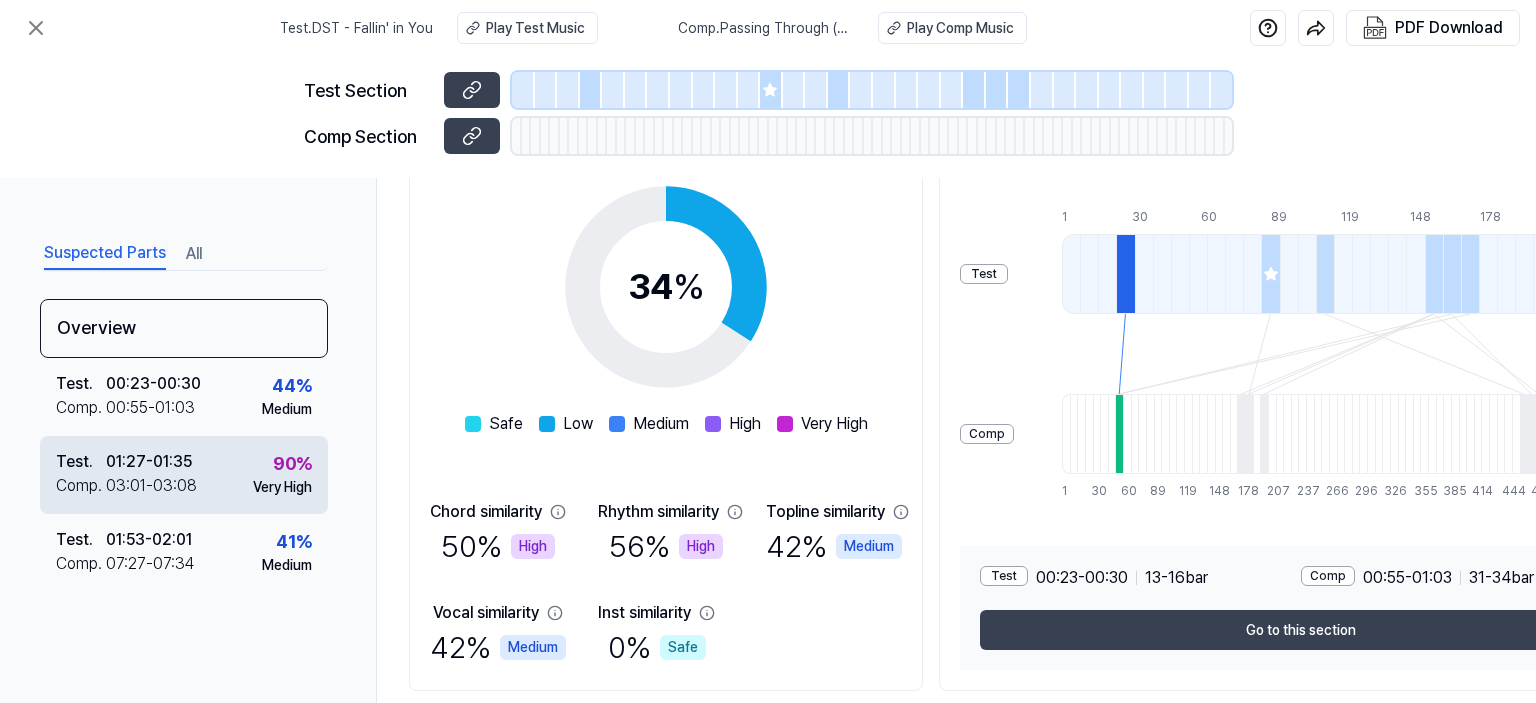 click on "Test . [TIME] - [TIME] Comp . [TIME] - [TIME] 90 % Very High" at bounding box center (184, 475) 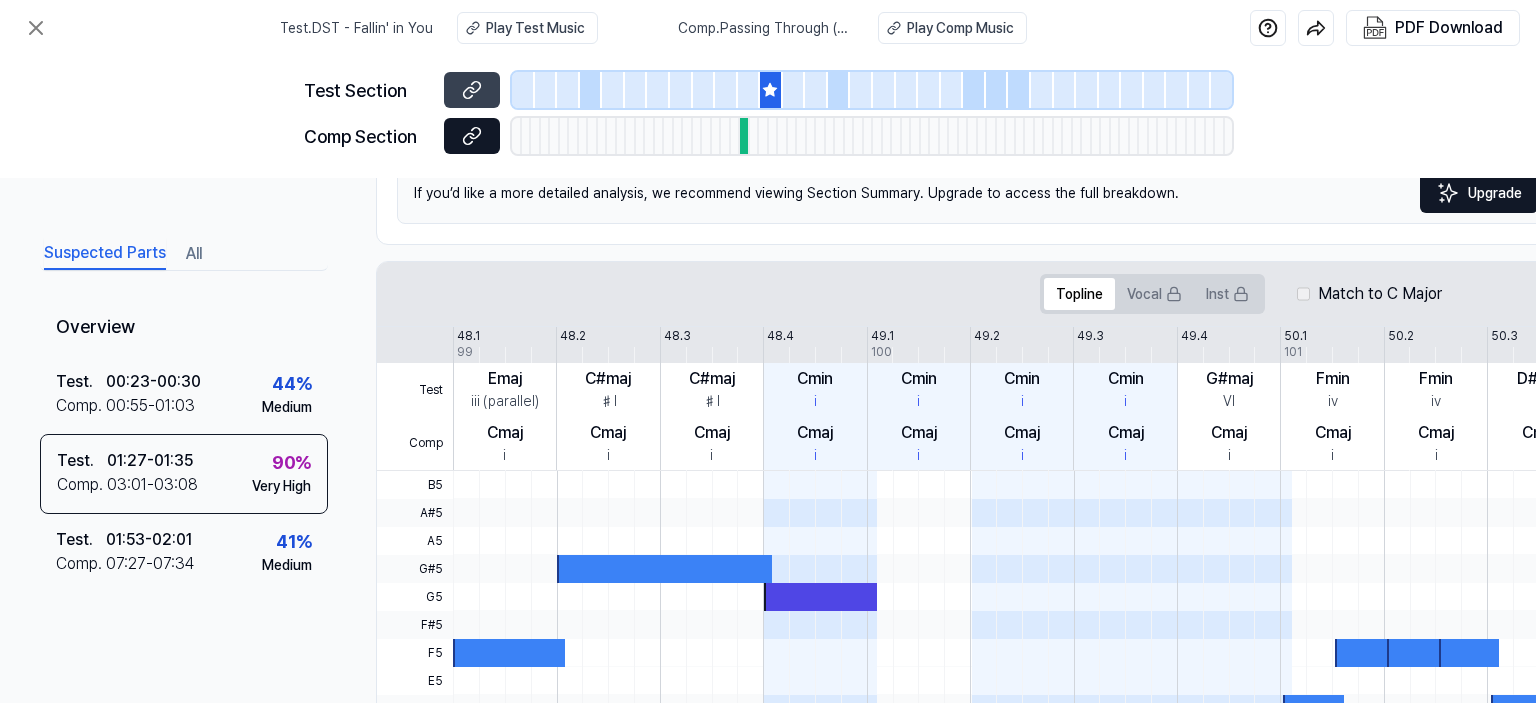 click 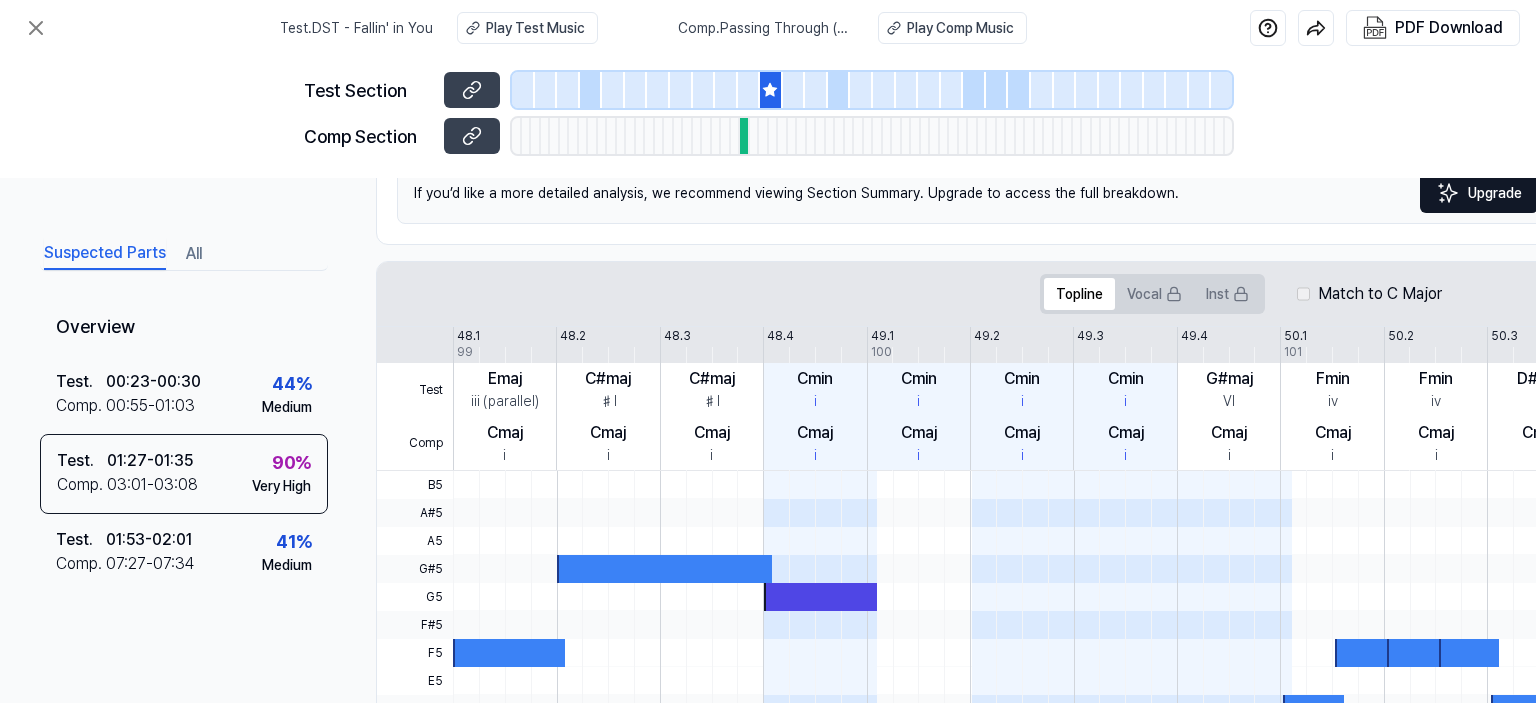 scroll, scrollTop: 0, scrollLeft: 0, axis: both 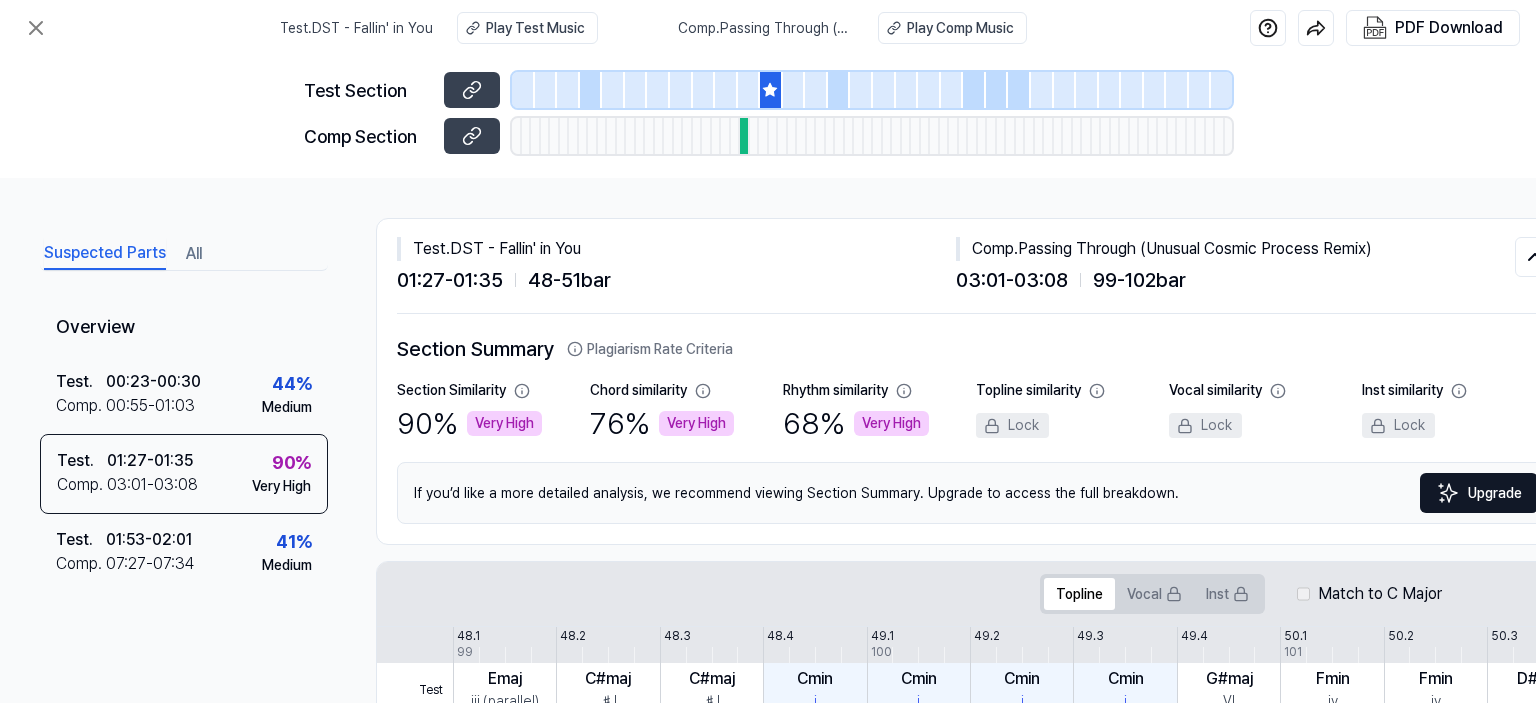 drag, startPoint x: 203, startPoint y: 236, endPoint x: 203, endPoint y: 262, distance: 26 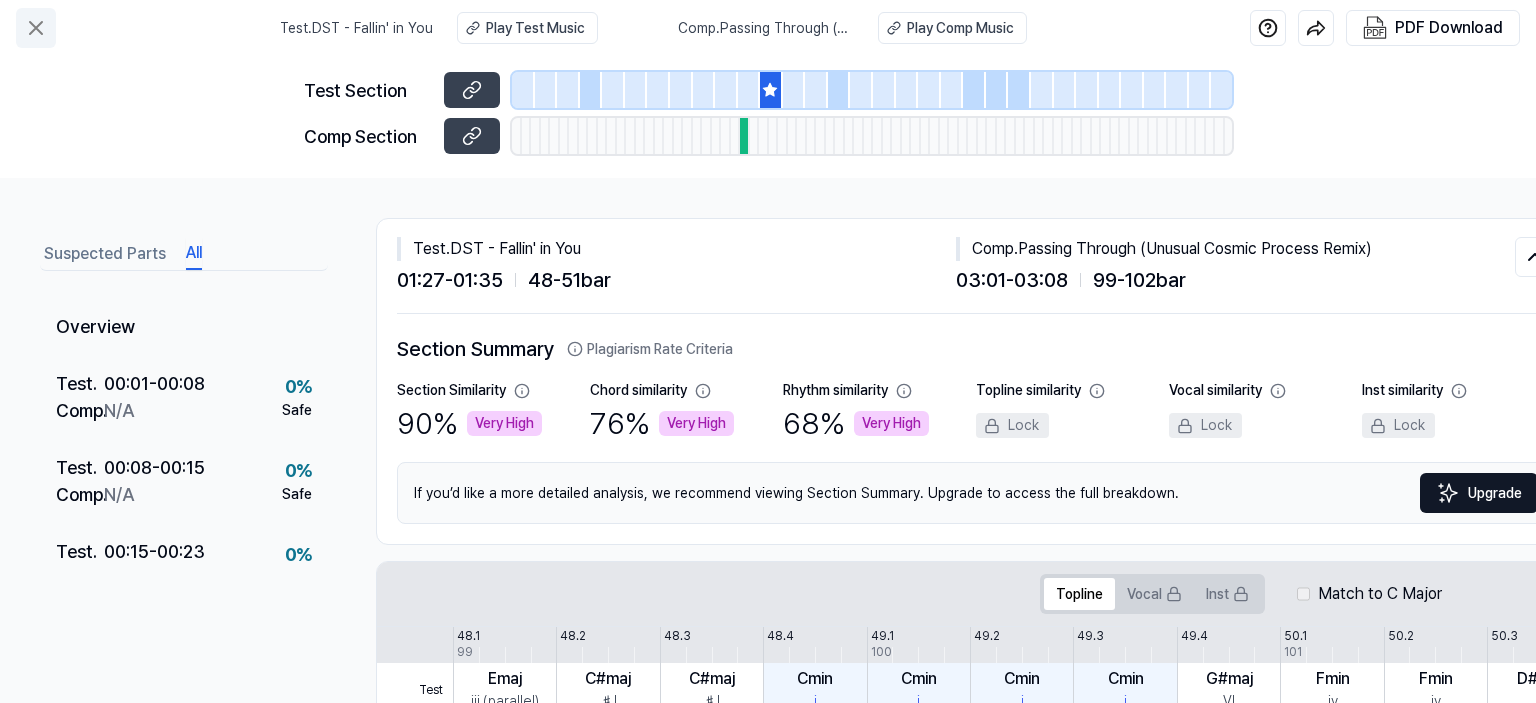 click 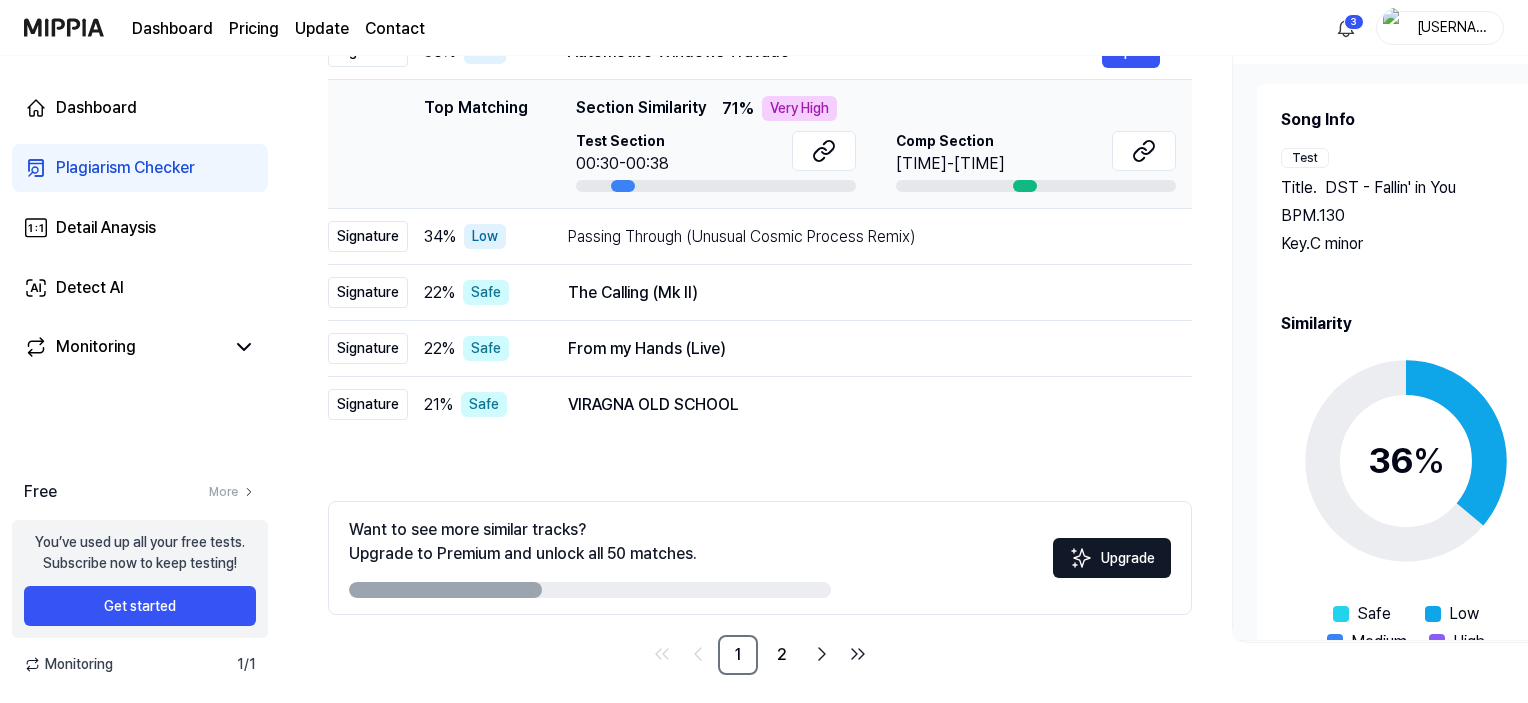 scroll, scrollTop: 304, scrollLeft: 0, axis: vertical 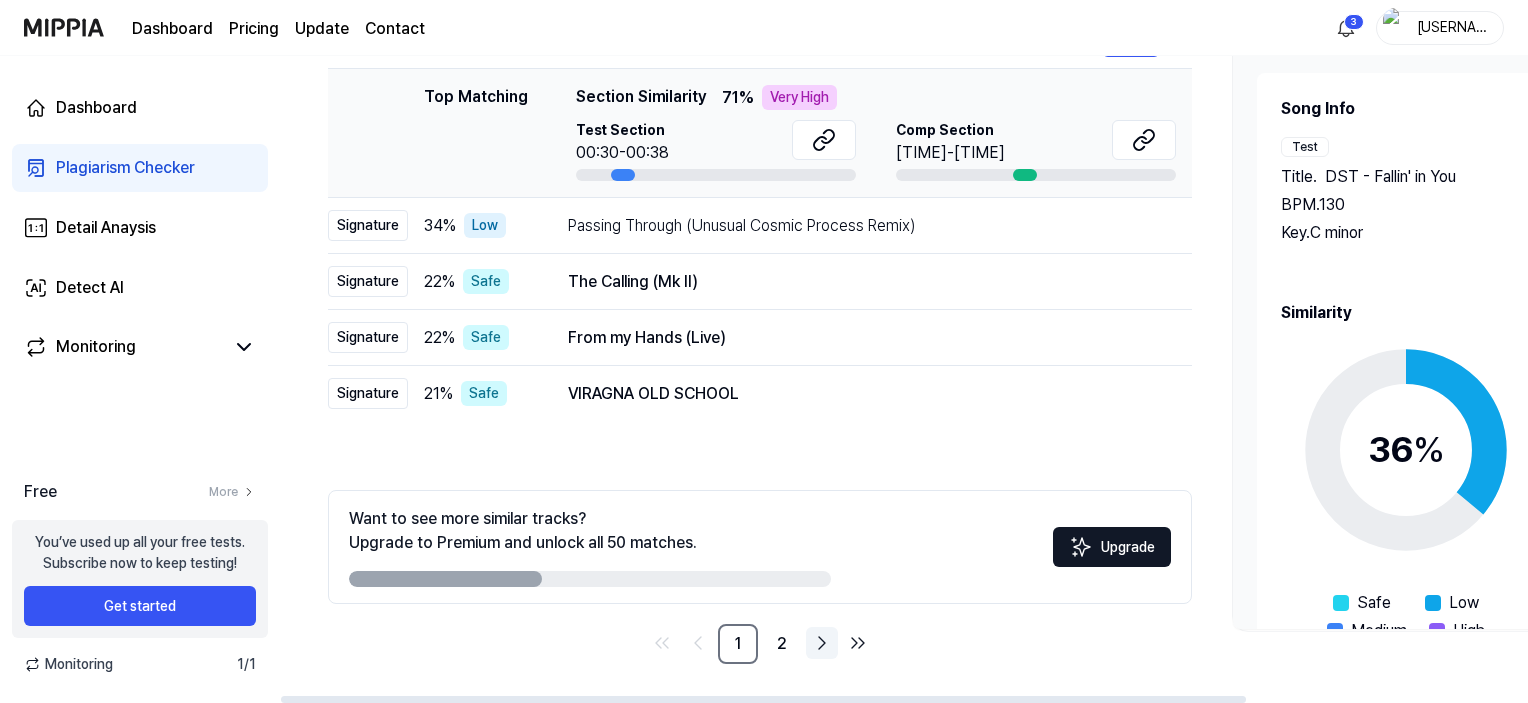 click at bounding box center [822, 643] 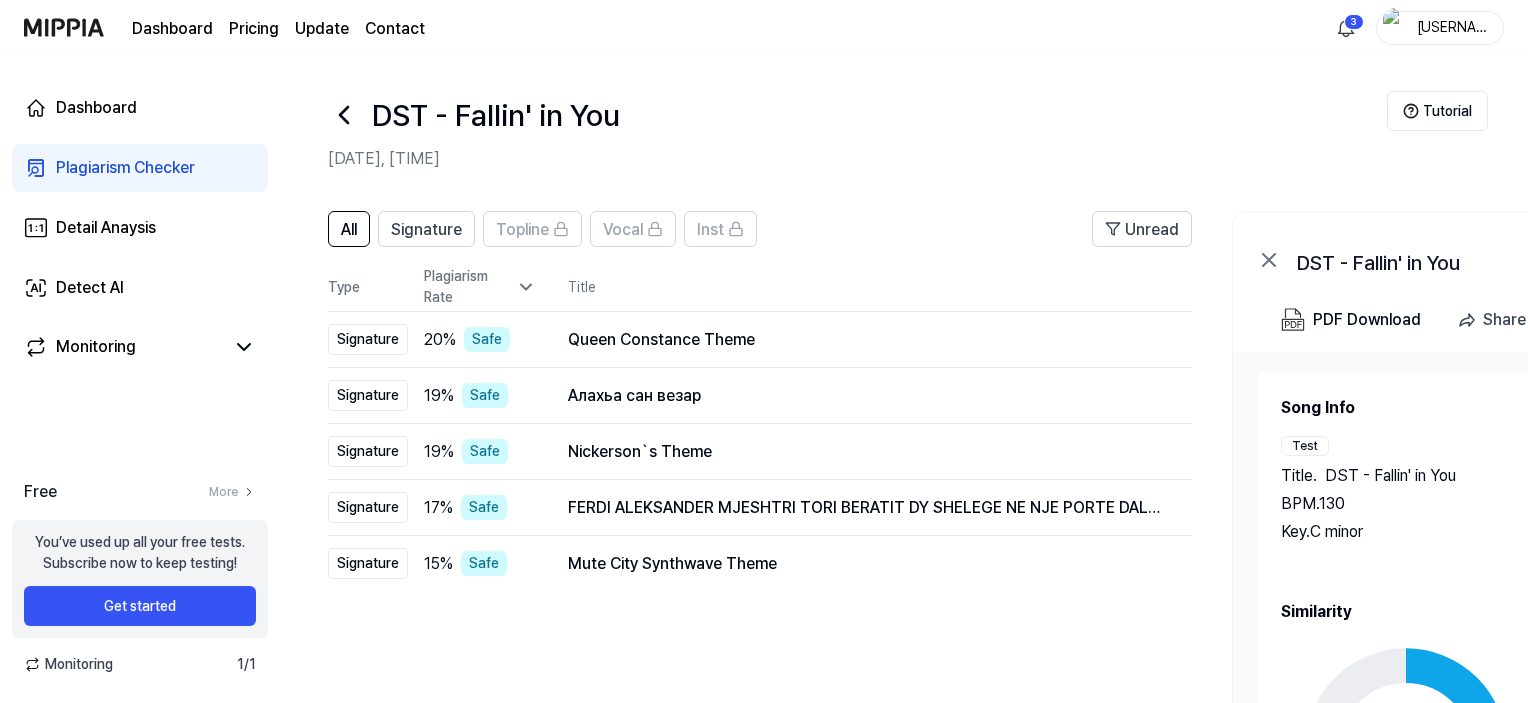 scroll, scrollTop: 0, scrollLeft: 0, axis: both 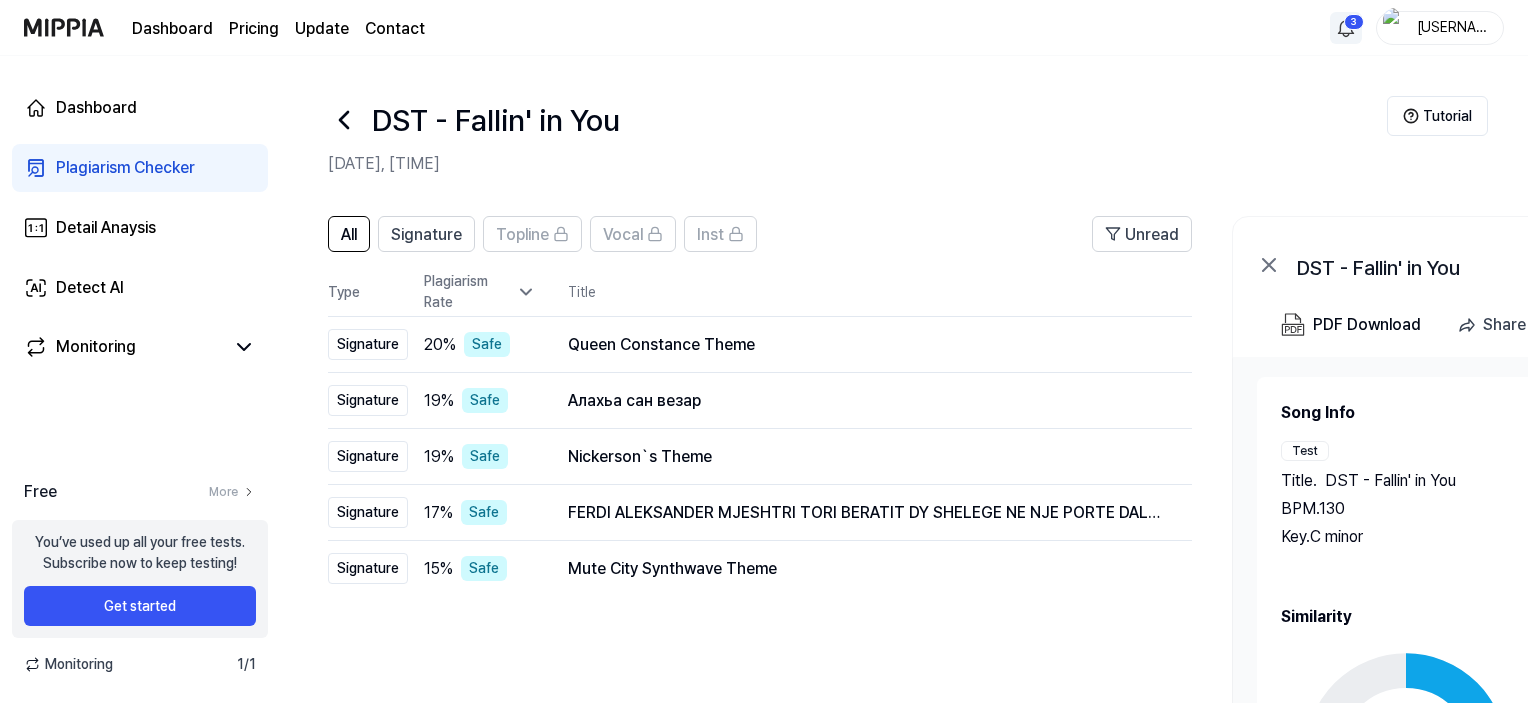 click on "DST  - Fallin' in You Dashboard Pricing Update Contact [USERNAME] Dashboard Plagiarism Checker Detail Anaysis Detect AI Monitoring Free More You’ve used up all your free tests.
Subscribe now to keep testing! Get started Monitoring 1  /  1 DST  - Fallin' in You [DATE], [TIME] Tutorial All Signature Topline Vocal Inst Unread All Signature Topline Vocal Inst Type Plagiarism Rate Title High Rate Unread Signature 20 % Safe   Queen Constance Theme Open Signature 19 % Safe   Алахьа сан везар Open Signature 19 % Safe   Nickerson`s Theme Open Signature 17 % Safe   FERDI ALEKSANDER MJESHTRI TORI BERATIT DY SHELEGE NE NJE PORTE DALE DALE KOLAZH 2024 LIVE Open Signature 15 % Safe   Mute City Synthwave Theme Open Want to see more similar tracks?   Upgrade to Premium and unlock all 50 matches. Upgrade 1 2 DST  - Fallin' in You Open PDF Download Share Song Info Test Title . DST  - Fallin' in You BPM.  130 Key.  C minor Comp Title . Automotivo Windows Travado BPM.  130 Key.  C minor Similarity 36 % Safe Low Medium High 49" at bounding box center [764, 351] 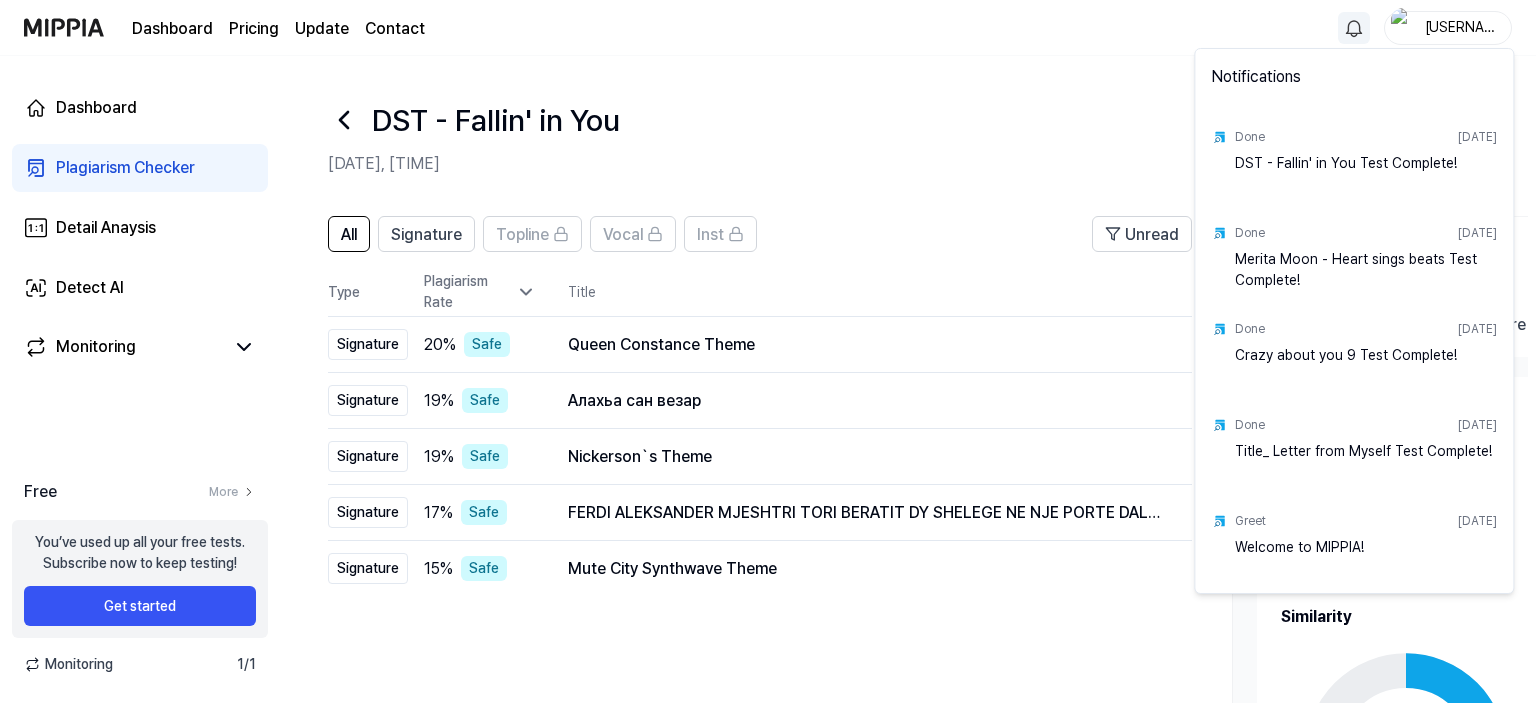 click on "Crazy about you 9 Test Complete!" at bounding box center (1366, 365) 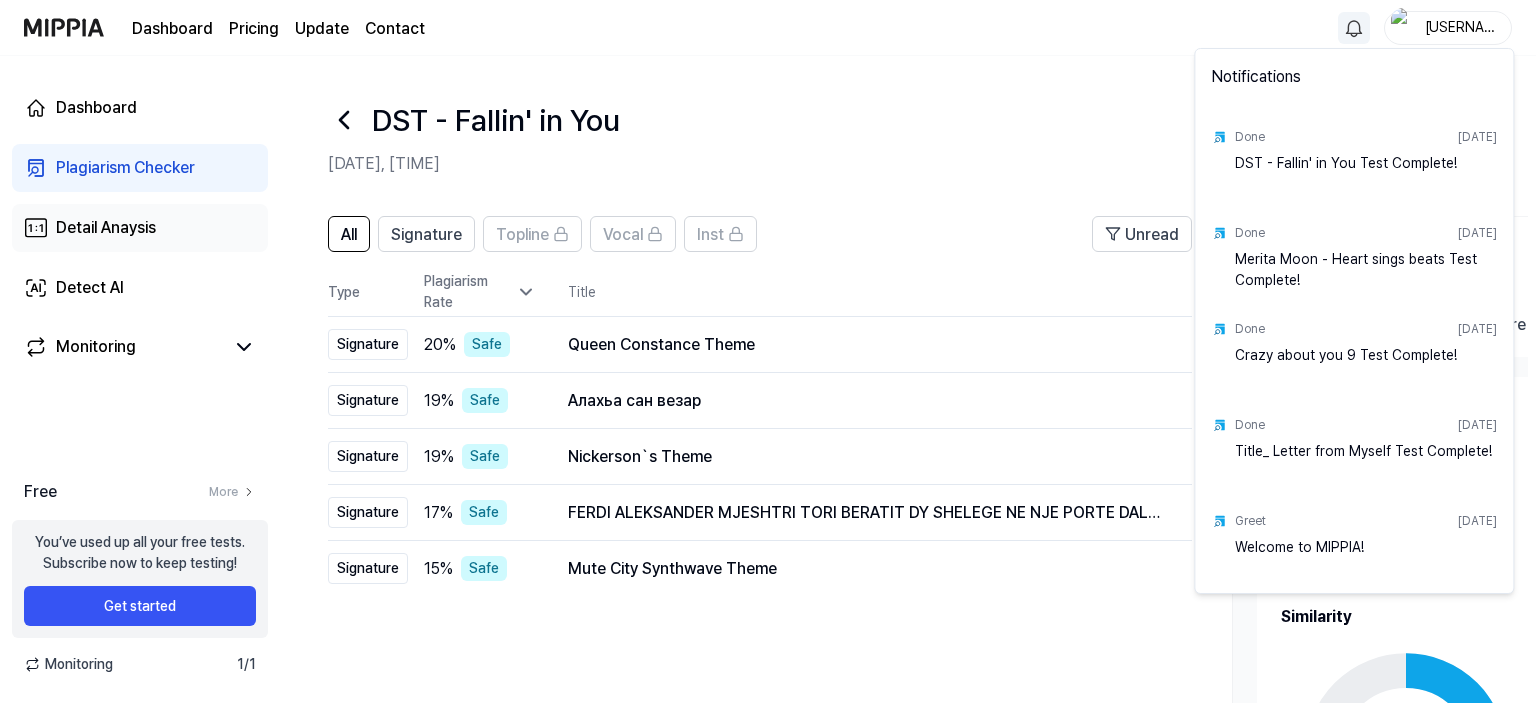 click on "DST  - Fallin' in You Dashboard Pricing Update Contact [USERNAME] Dashboard Plagiarism Checker Detail Anaysis Detect AI Monitoring Free More You’ve used up all your free tests.
Subscribe now to keep testing! Get started Monitoring 1  /  1 DST  - Fallin' in You [DATE], [TIME] Tutorial All Signature Topline Vocal Inst Unread All Signature Topline Vocal Inst Type Plagiarism Rate Title High Rate Unread Signature 20 % Safe   Queen Constance Theme Open Signature 19 % Safe   Алахьа сан везар Open Signature 19 % Safe   Nickerson`s Theme Open Signature 17 % Safe   FERDI ALEKSANDER MJESHTRI TORI BERATIT DY SHELEGE NE NJE PORTE DALE DALE KOLAZH 2024 LIVE Open Signature 15 % Safe   Mute City Synthwave Theme Open Want to see more similar tracks?   Upgrade to Premium and unlock all 50 matches. Upgrade 1 2 DST  - Fallin' in You Open PDF Download Share Song Info Test Title . DST  - Fallin' in You BPM.  130 Key.  C minor Comp Title . Automotivo Windows Travado BPM.  130 Key.  C minor Similarity 36 % Safe Low Medium High 49 %" at bounding box center [768, 351] 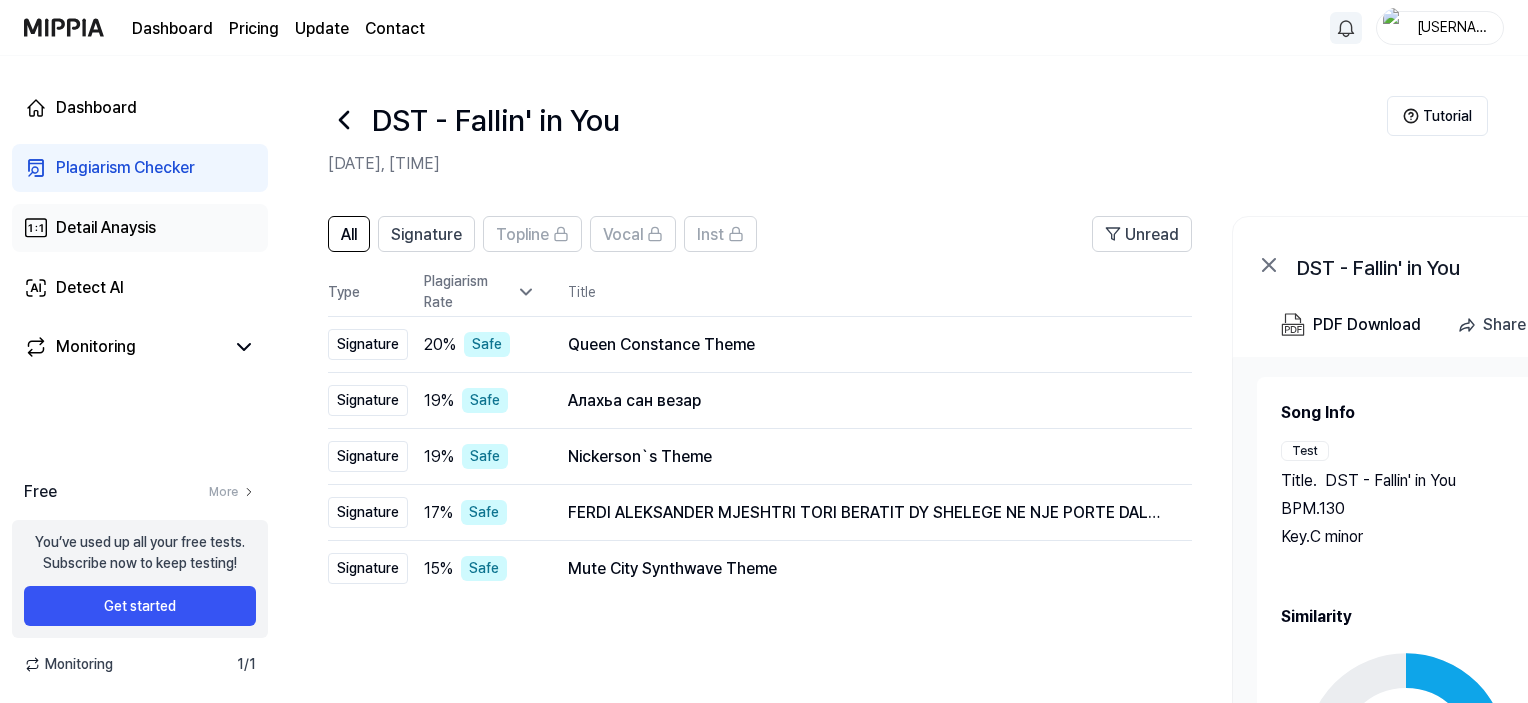 click on "Detail Anaysis" at bounding box center [106, 228] 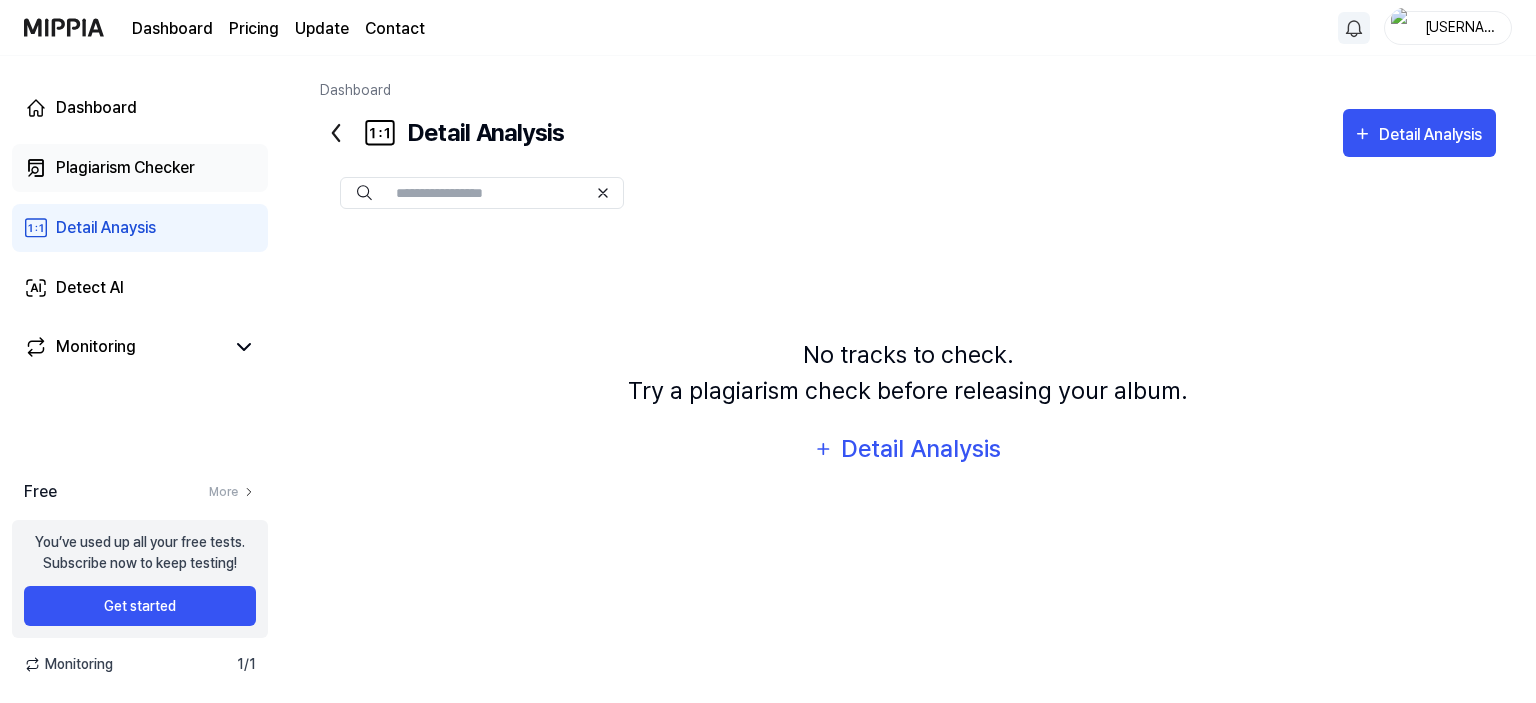 click on "Plagiarism Checker" at bounding box center [125, 168] 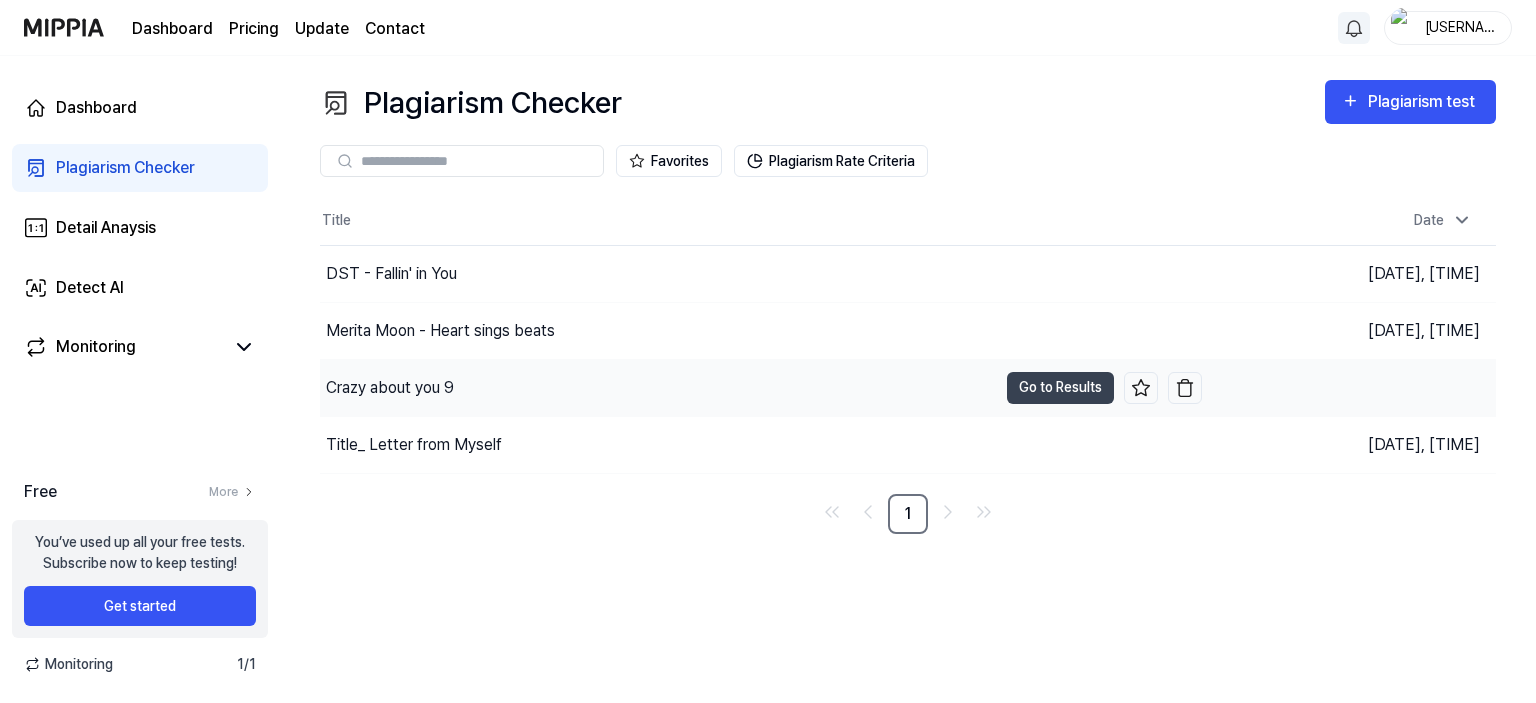 click on "Crazy about you 9" at bounding box center [390, 388] 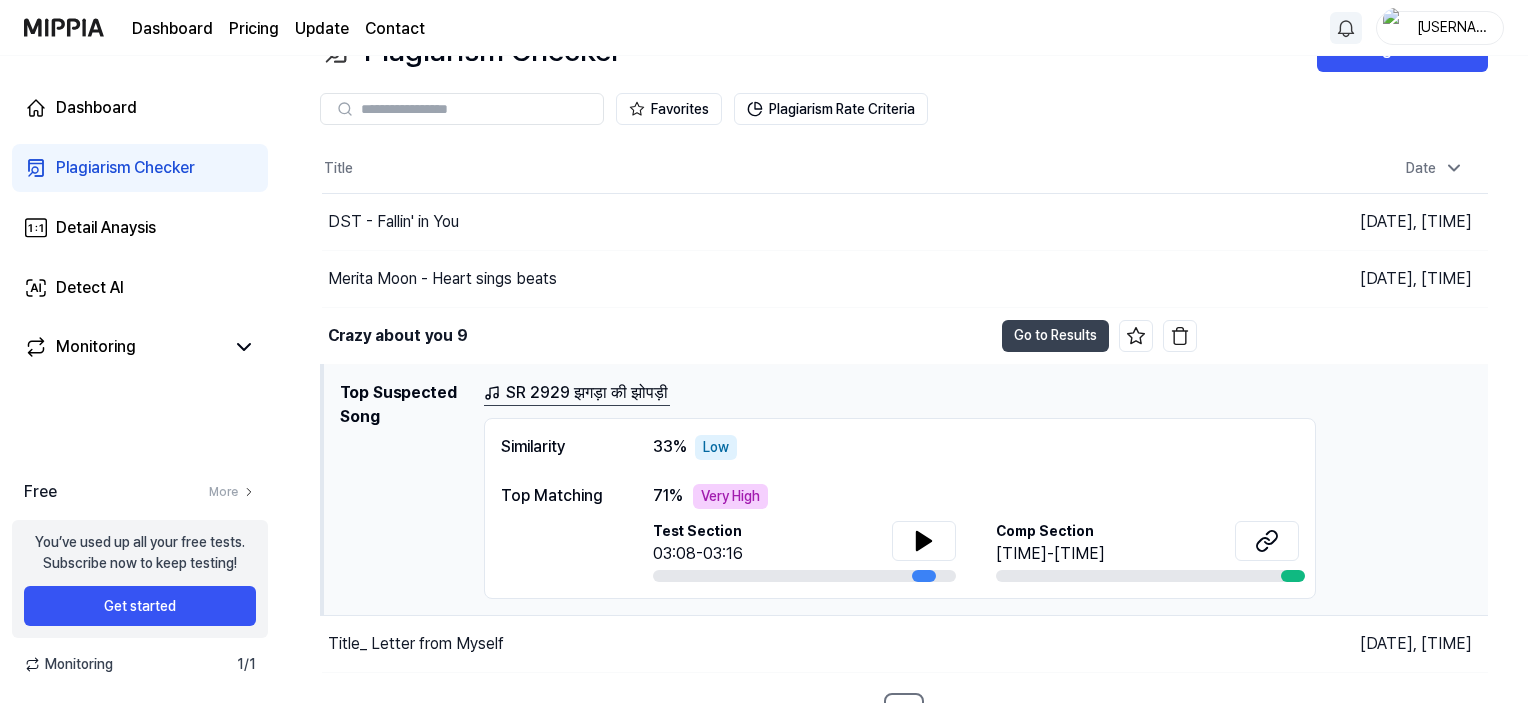 scroll, scrollTop: 80, scrollLeft: 0, axis: vertical 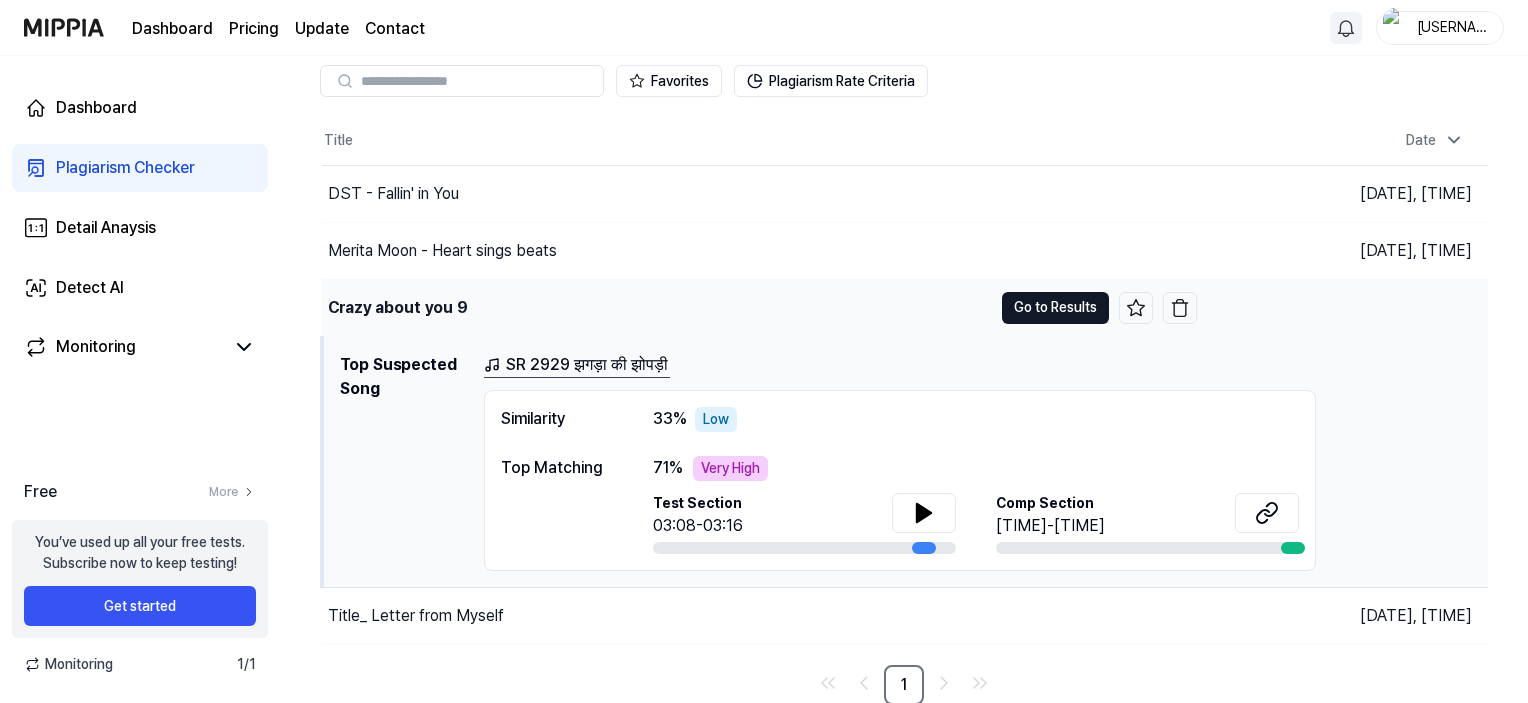 click on "Go to Results" at bounding box center [1055, 308] 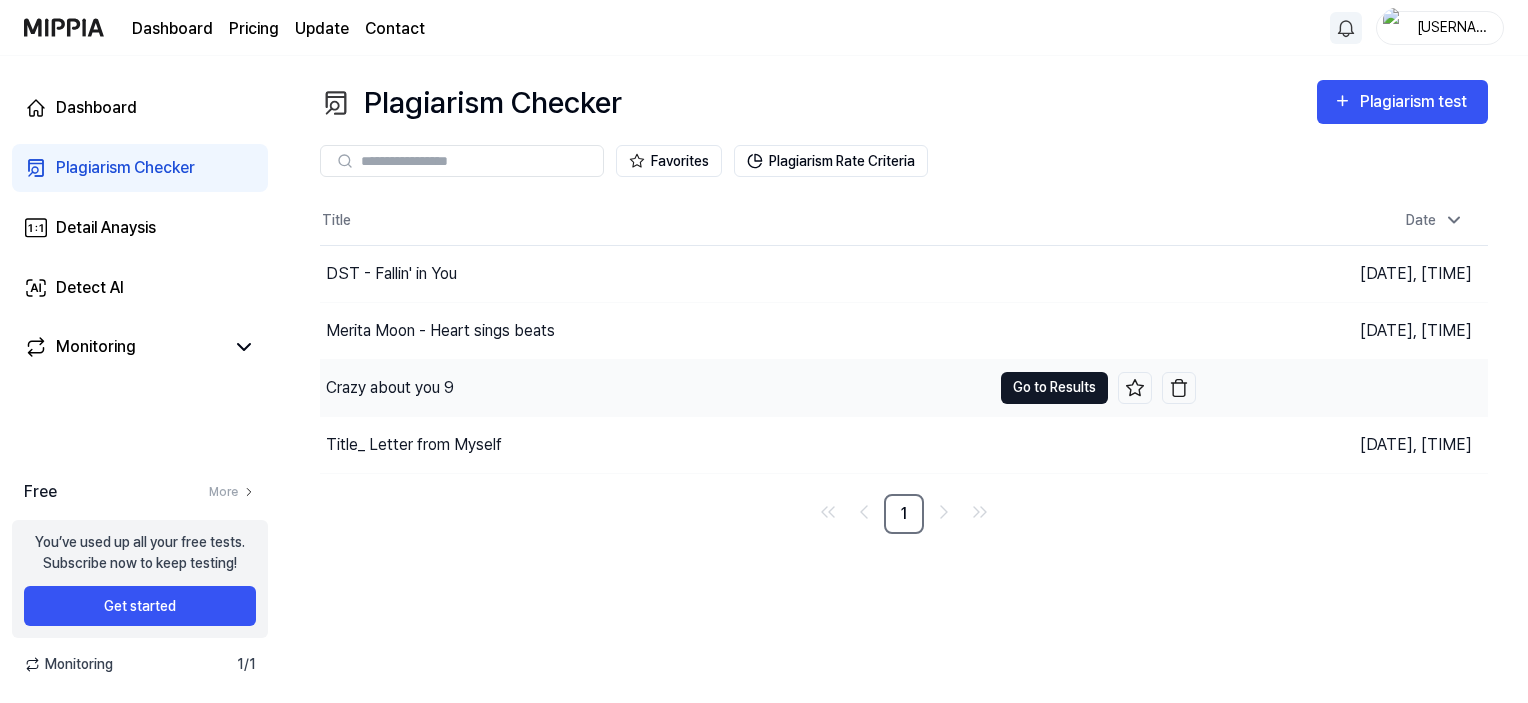 scroll, scrollTop: 0, scrollLeft: 0, axis: both 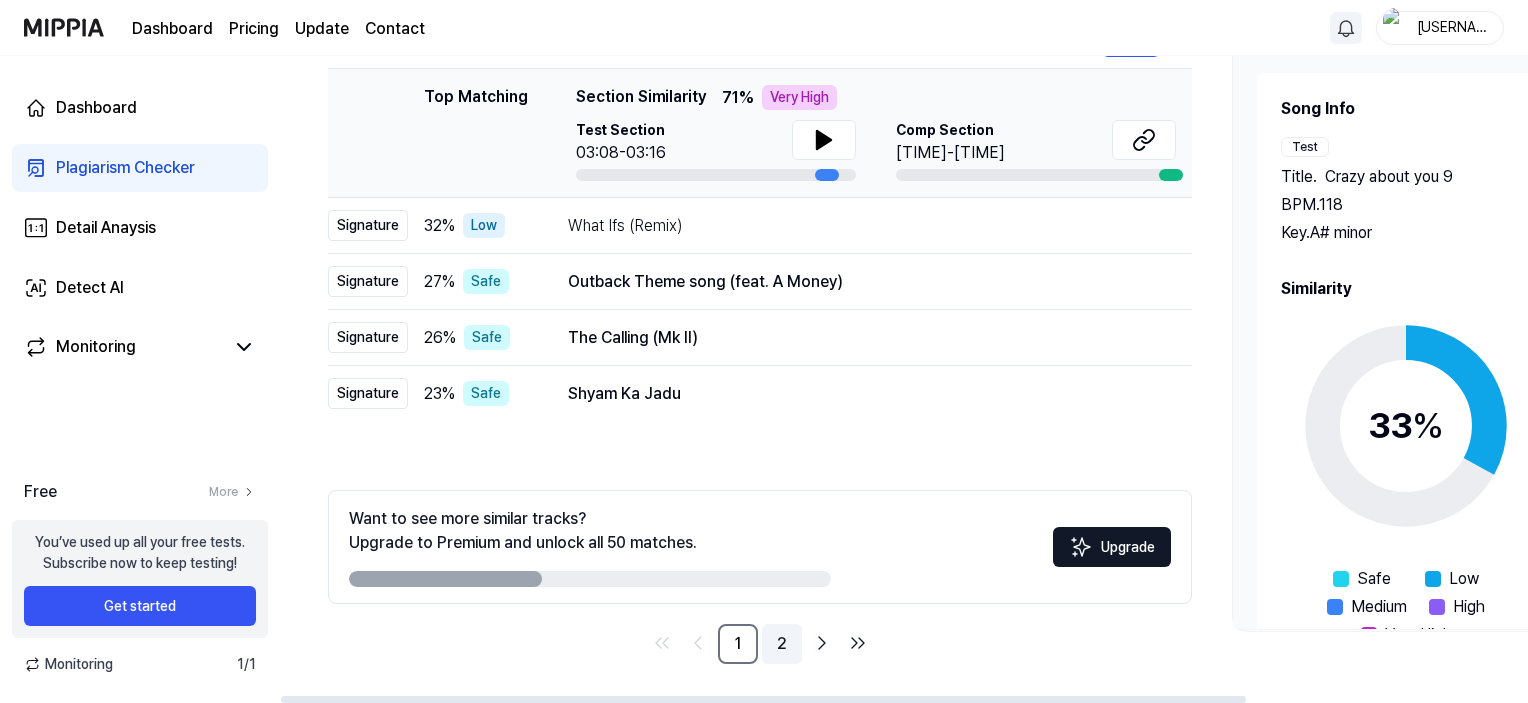 click on "2" at bounding box center [782, 644] 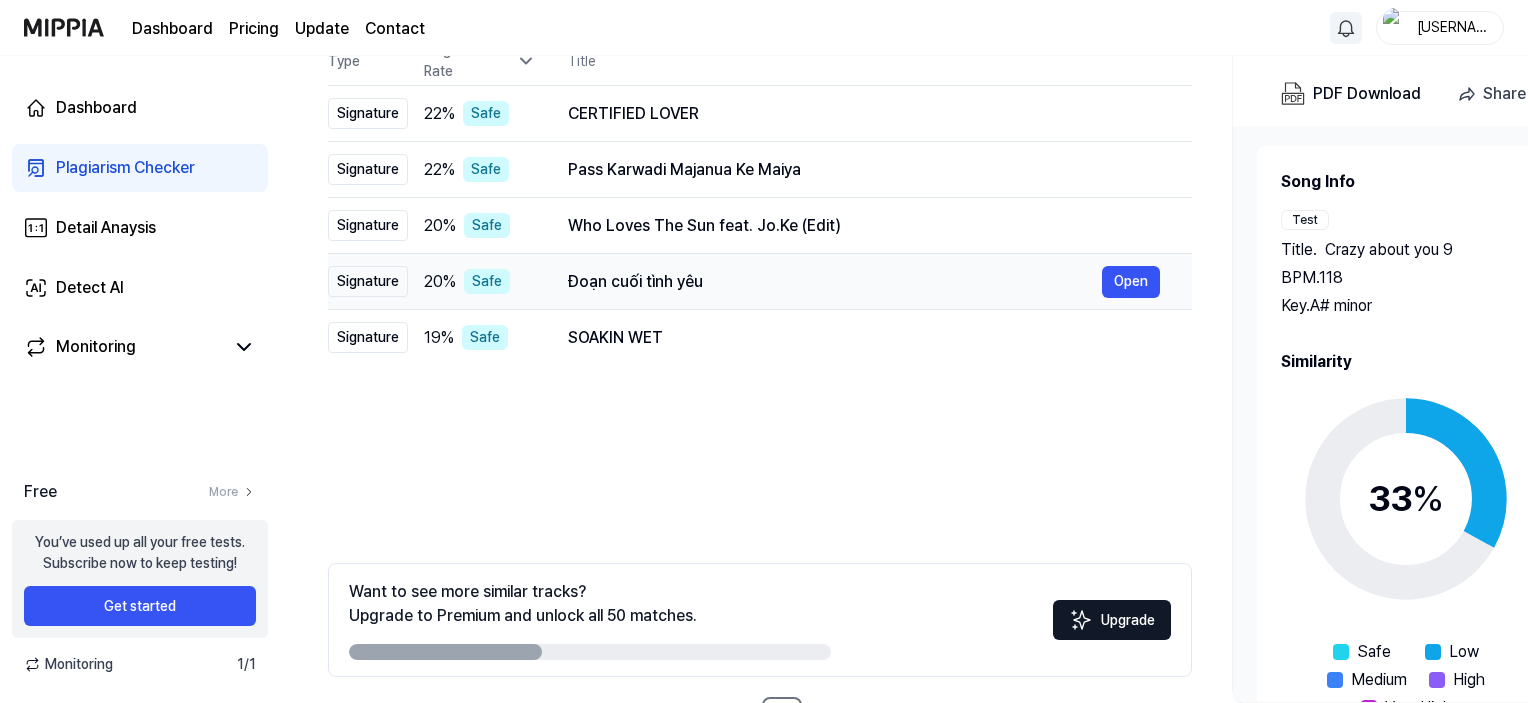 scroll, scrollTop: 304, scrollLeft: 0, axis: vertical 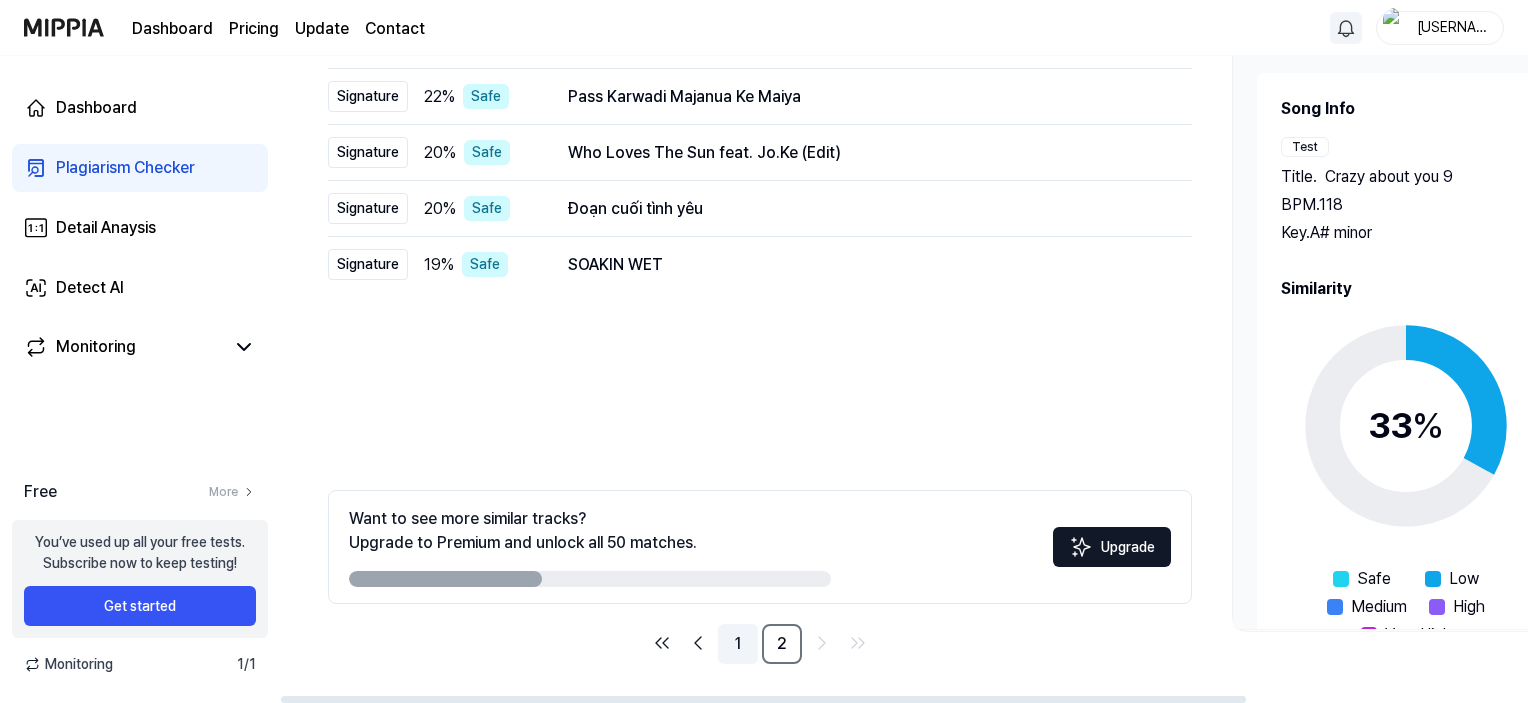 click on "1" at bounding box center (738, 644) 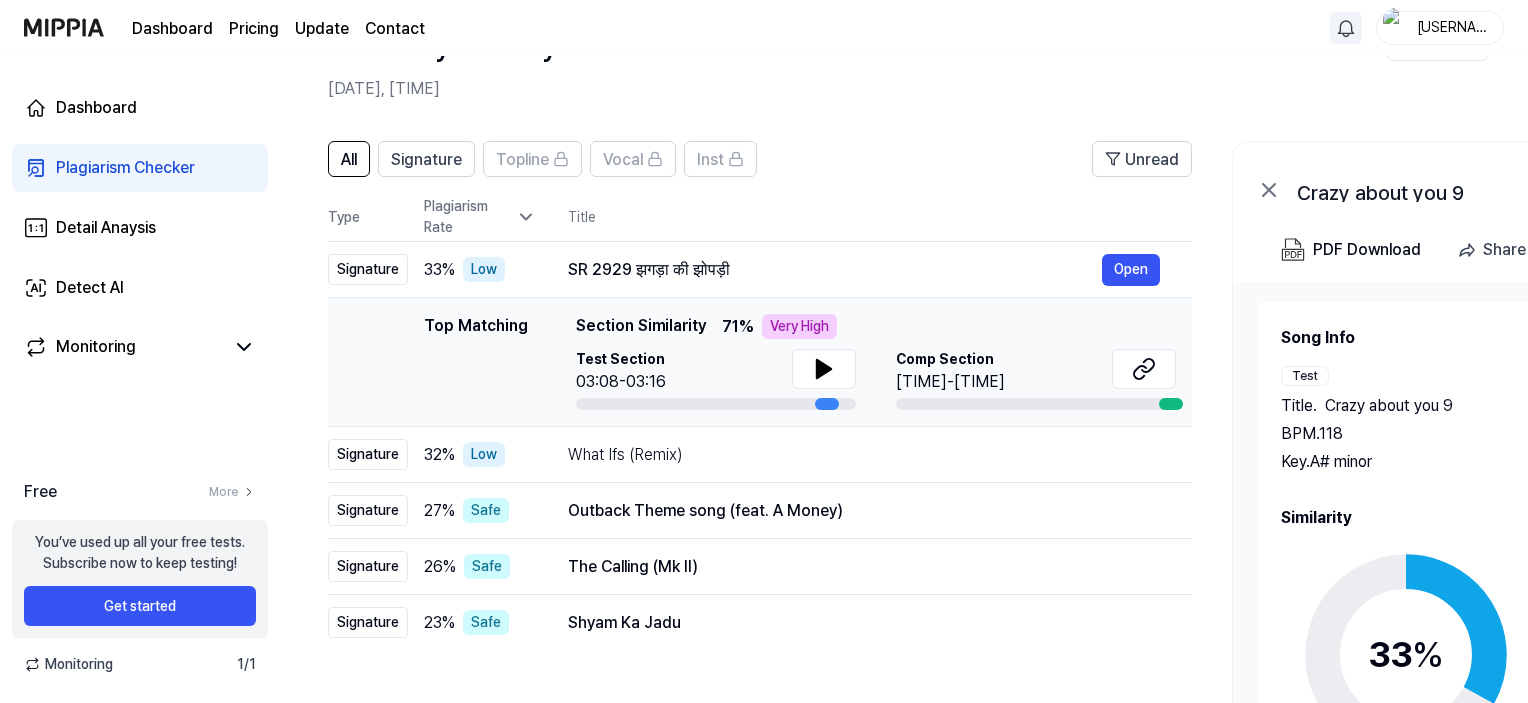 scroll, scrollTop: 0, scrollLeft: 0, axis: both 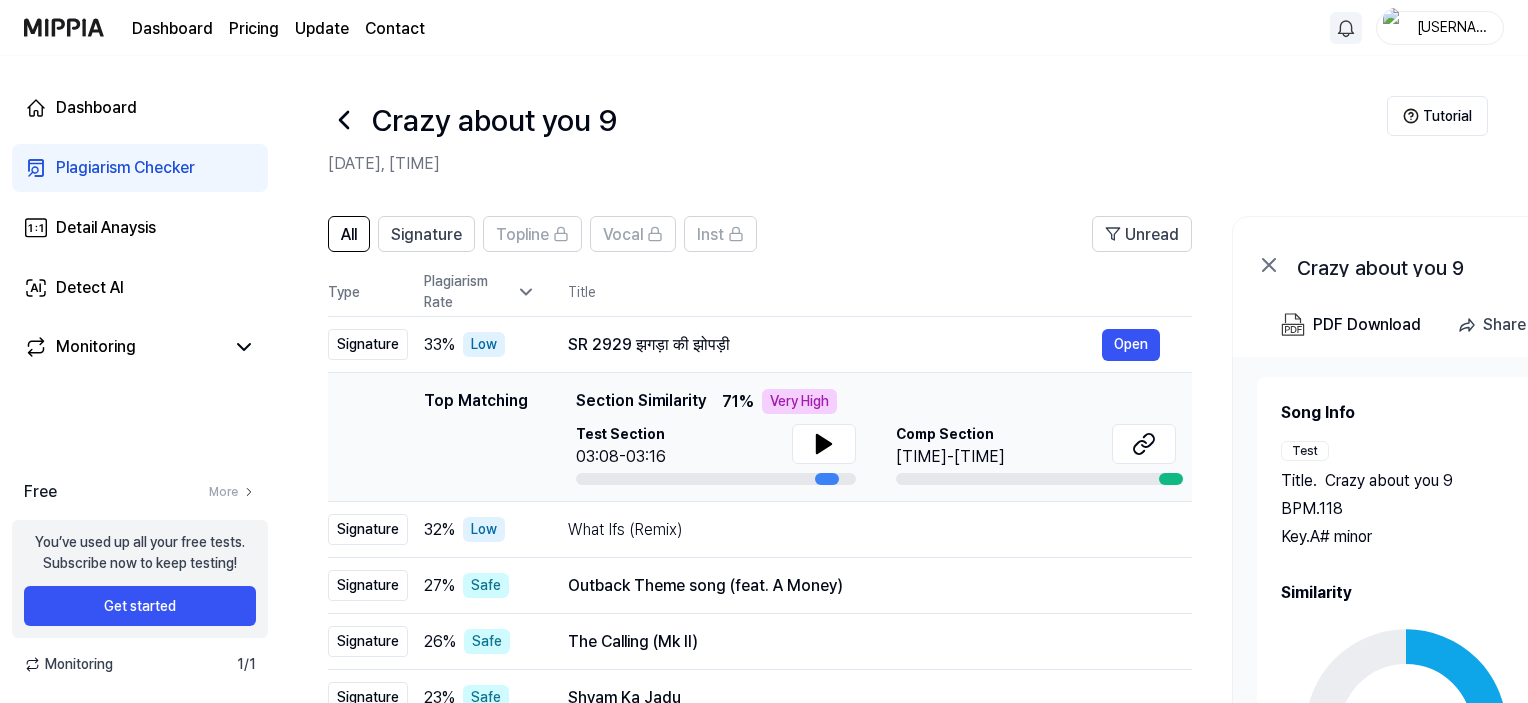 click on "Plagiarism Checker" at bounding box center [125, 168] 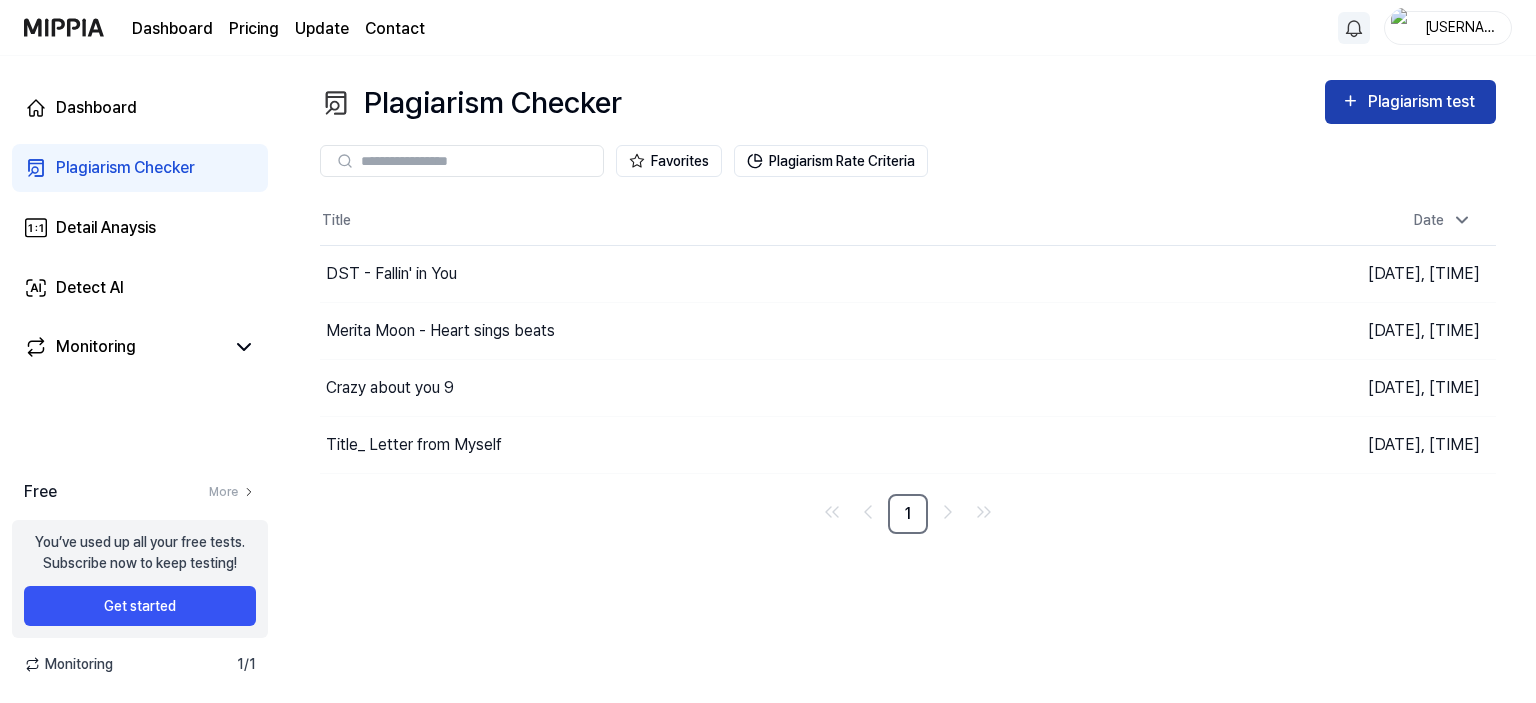 click on "Plagiarism test" at bounding box center [1410, 102] 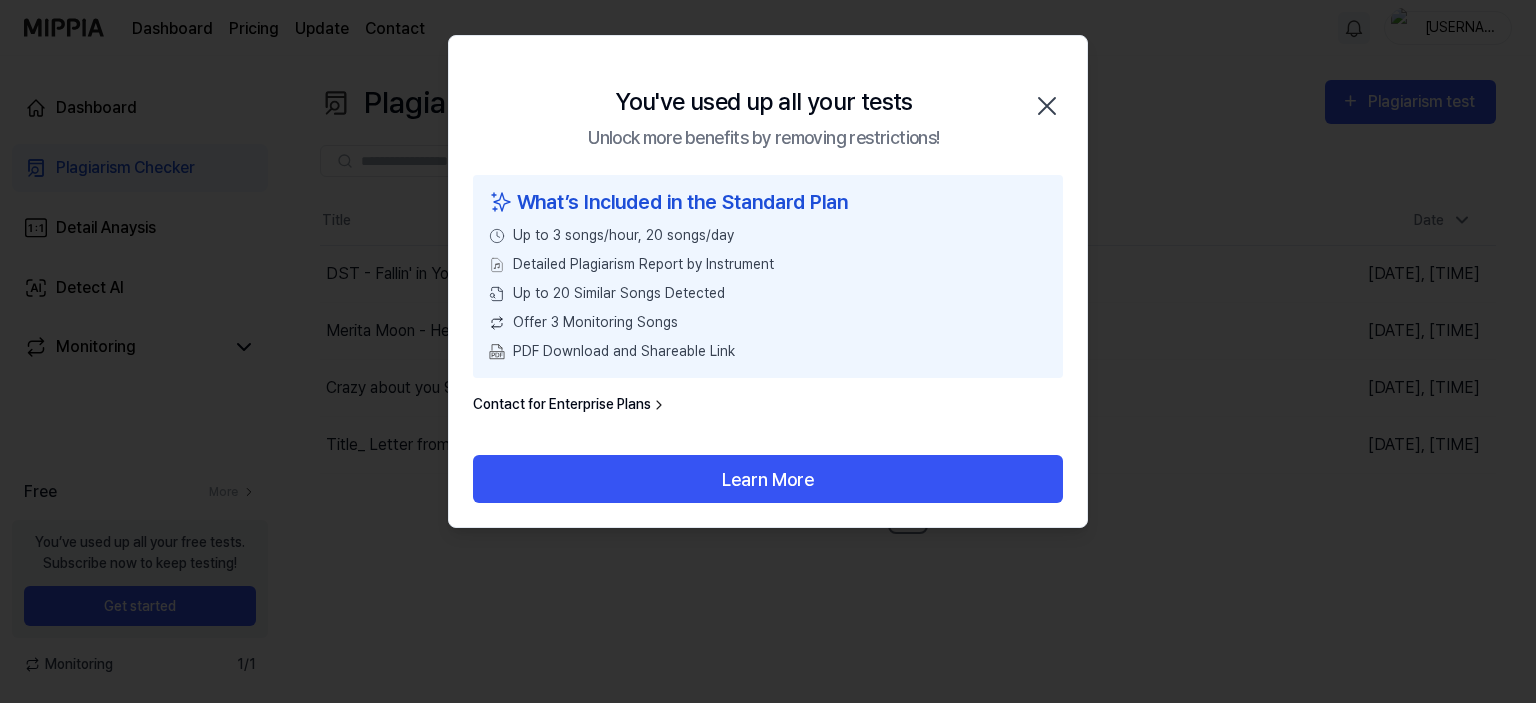 click 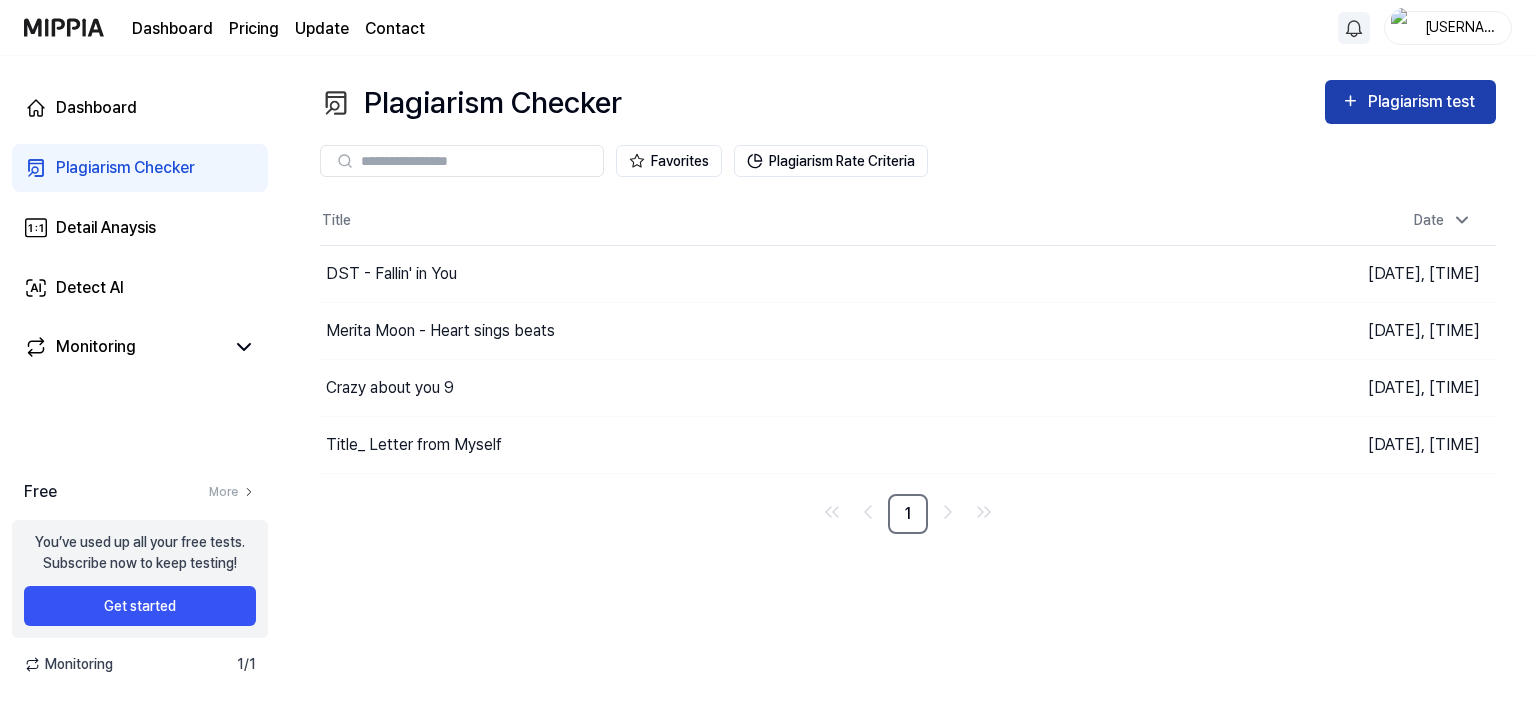 click on "Plagiarism test" at bounding box center (1424, 102) 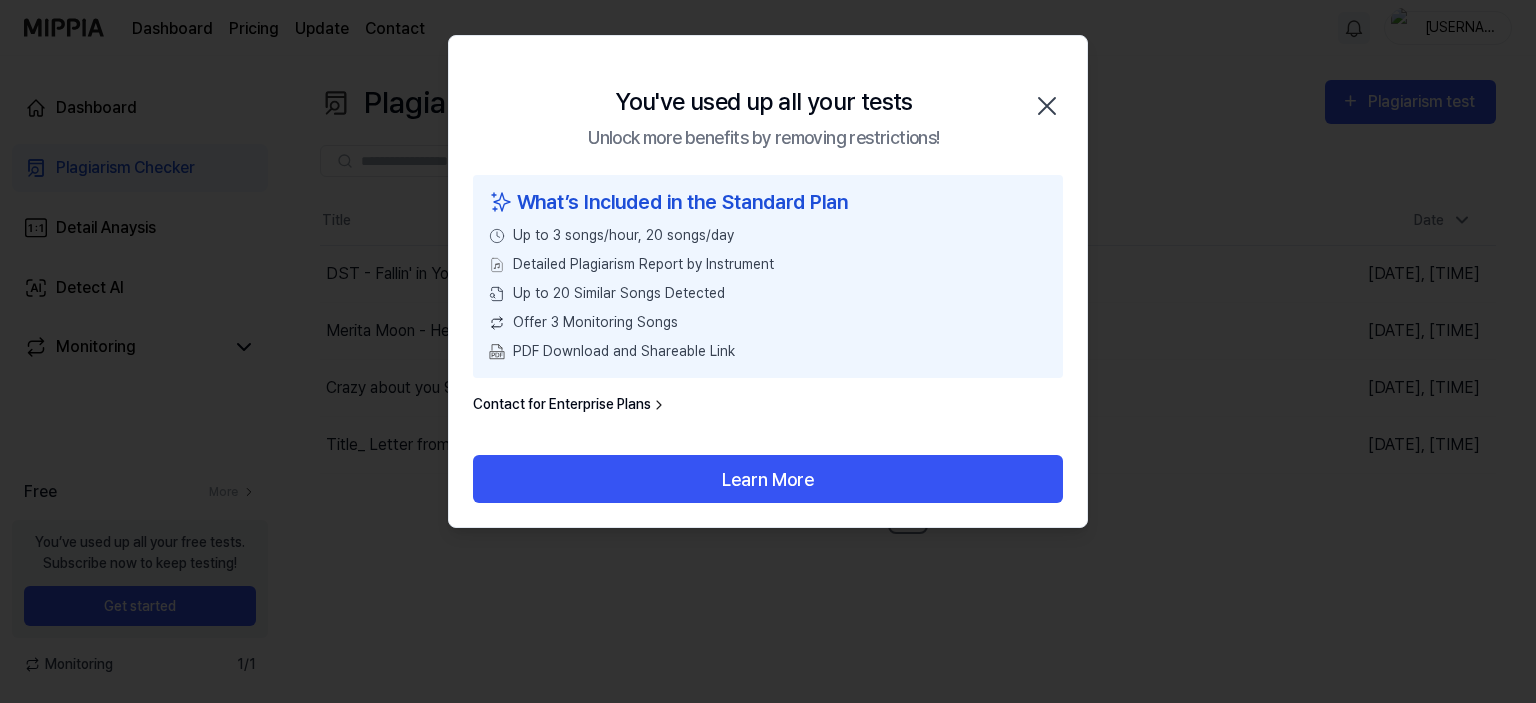 drag, startPoint x: 1048, startPoint y: 88, endPoint x: 1044, endPoint y: 99, distance: 11.7046995 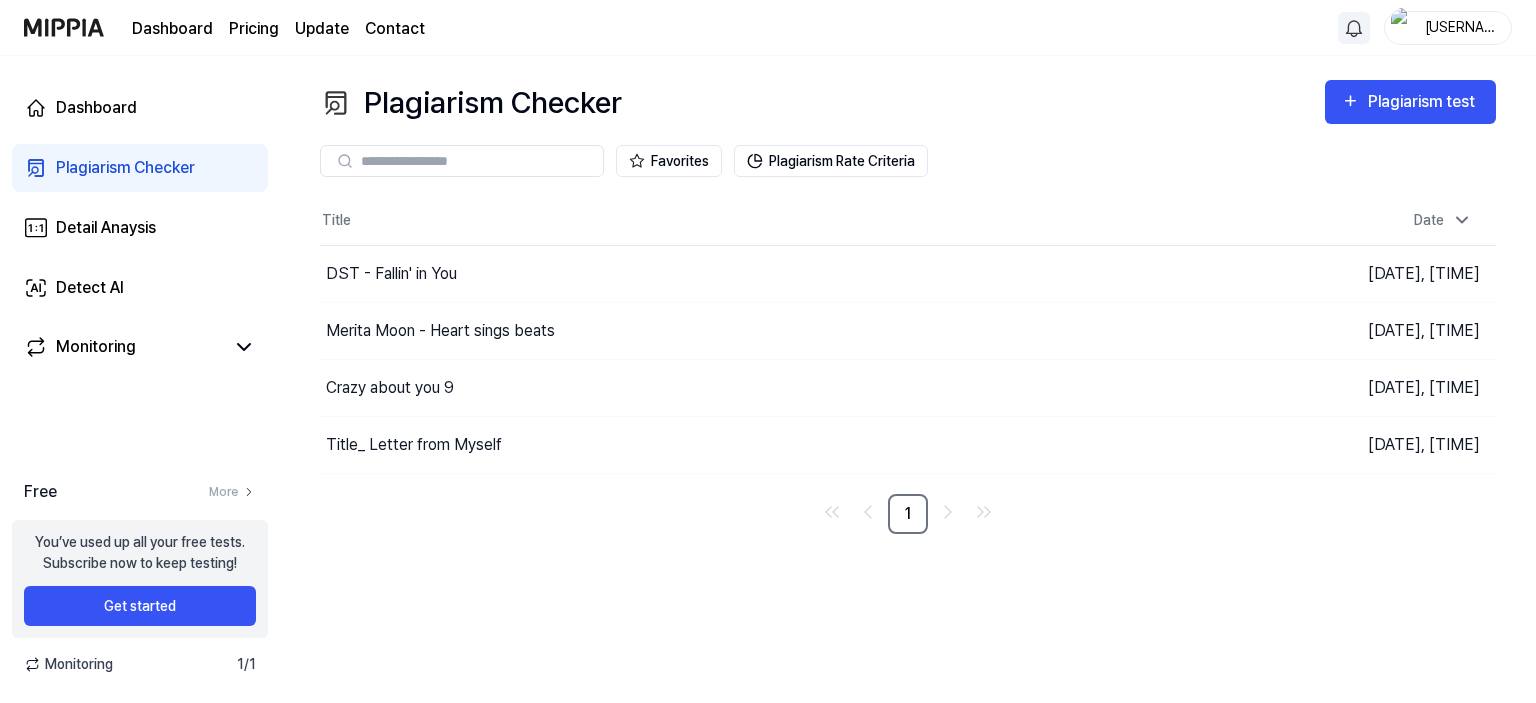 click at bounding box center [476, 161] 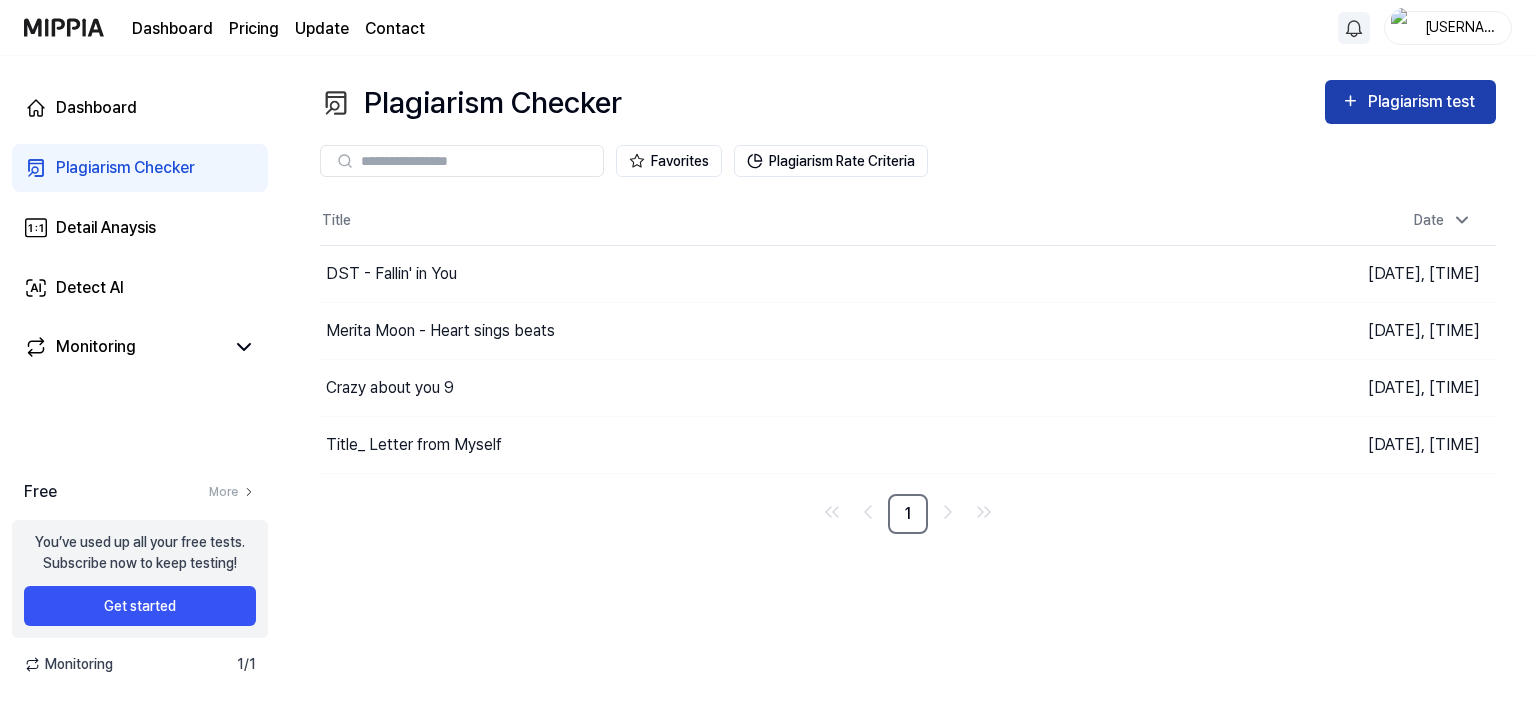 click on "Plagiarism test" at bounding box center [1424, 102] 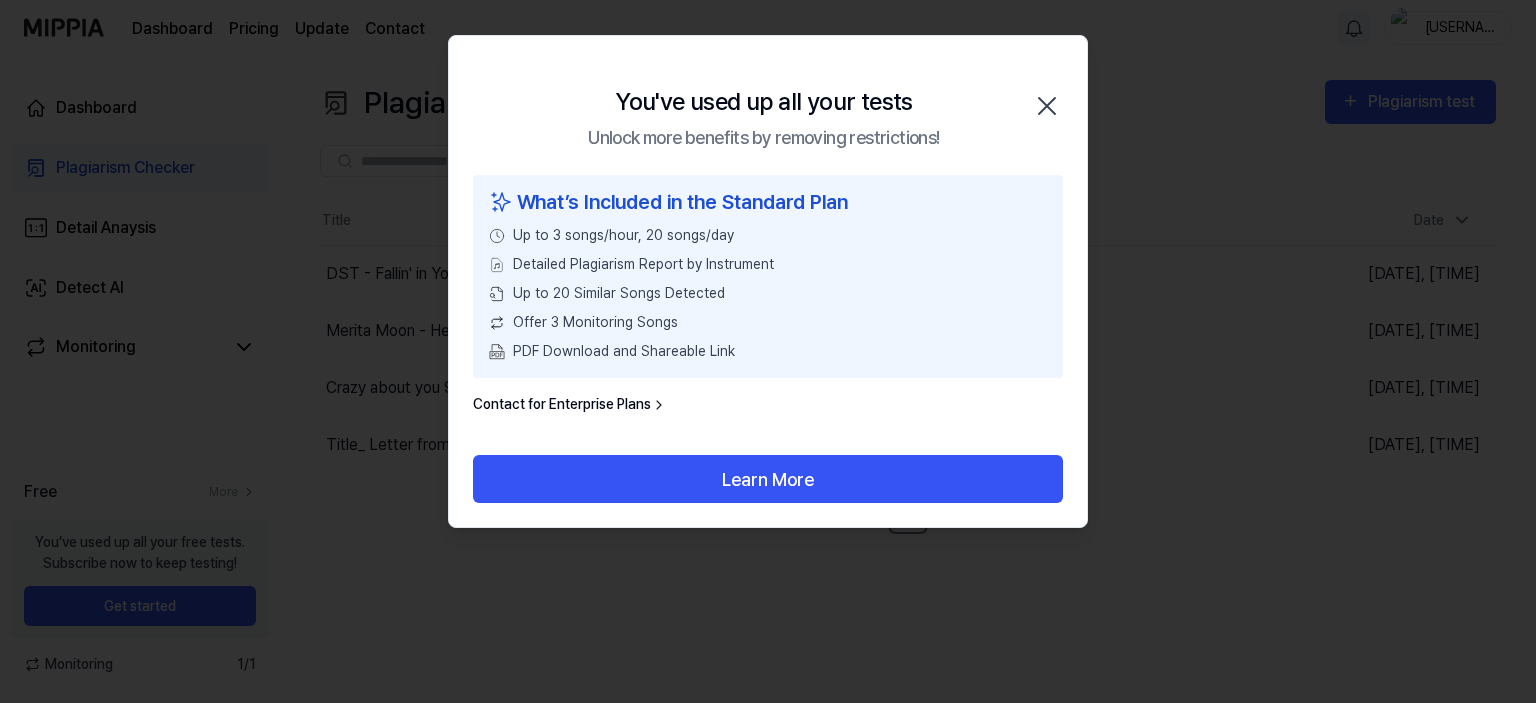 click on "Contact for Enterprise Plans" at bounding box center [570, 404] 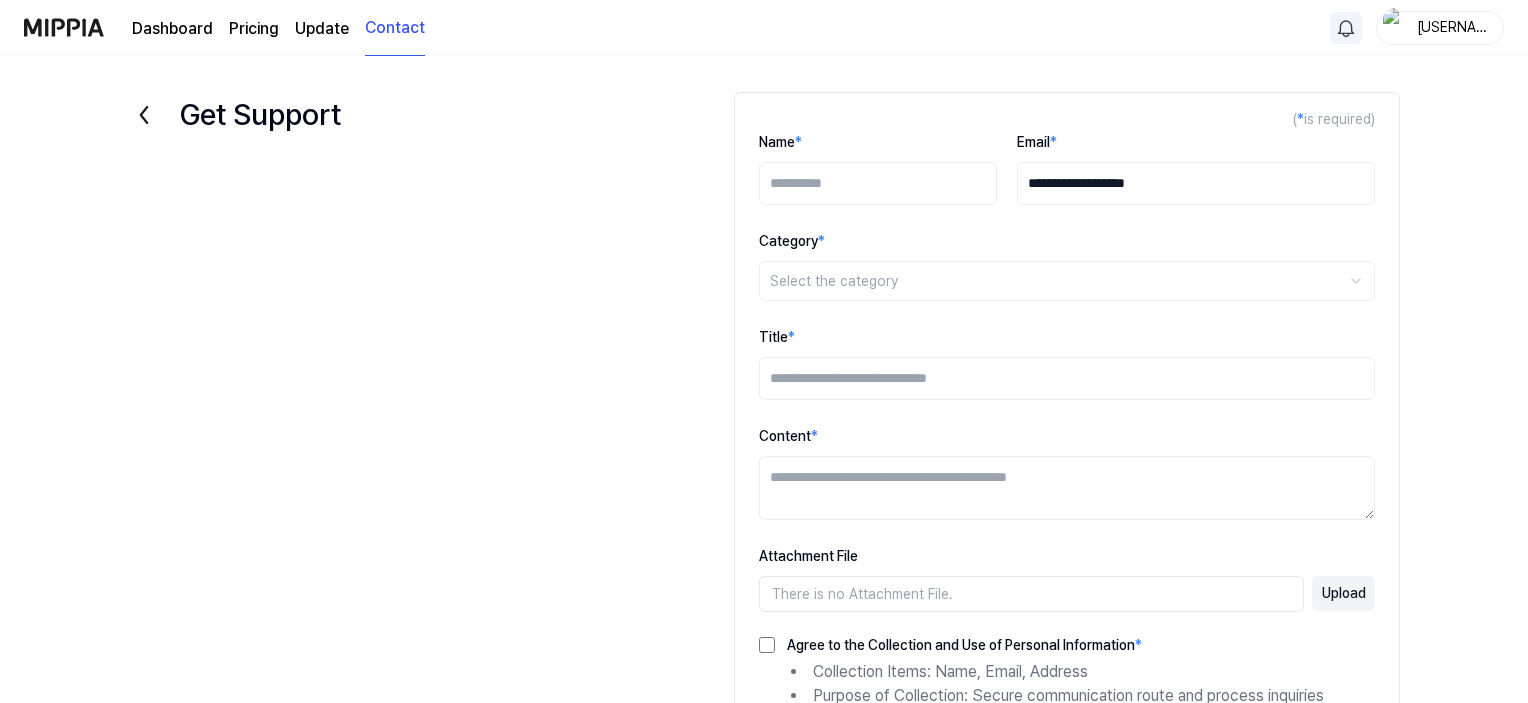 click 